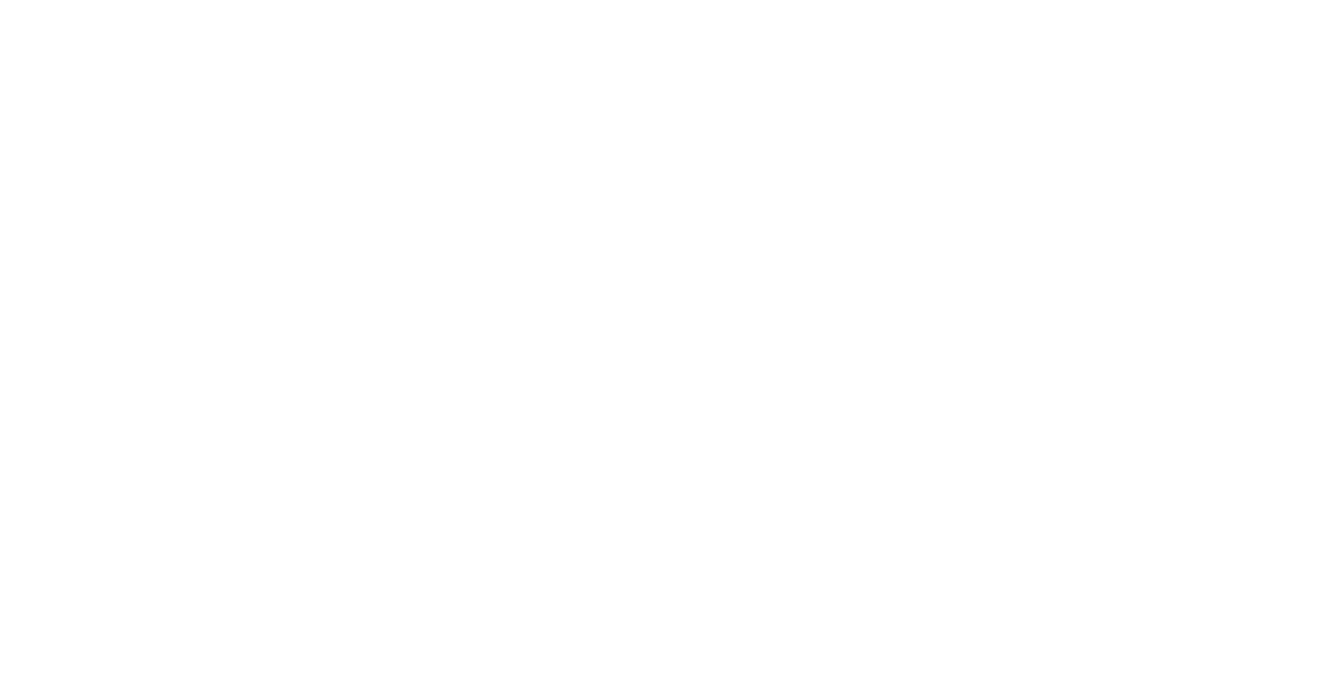 scroll, scrollTop: 0, scrollLeft: 0, axis: both 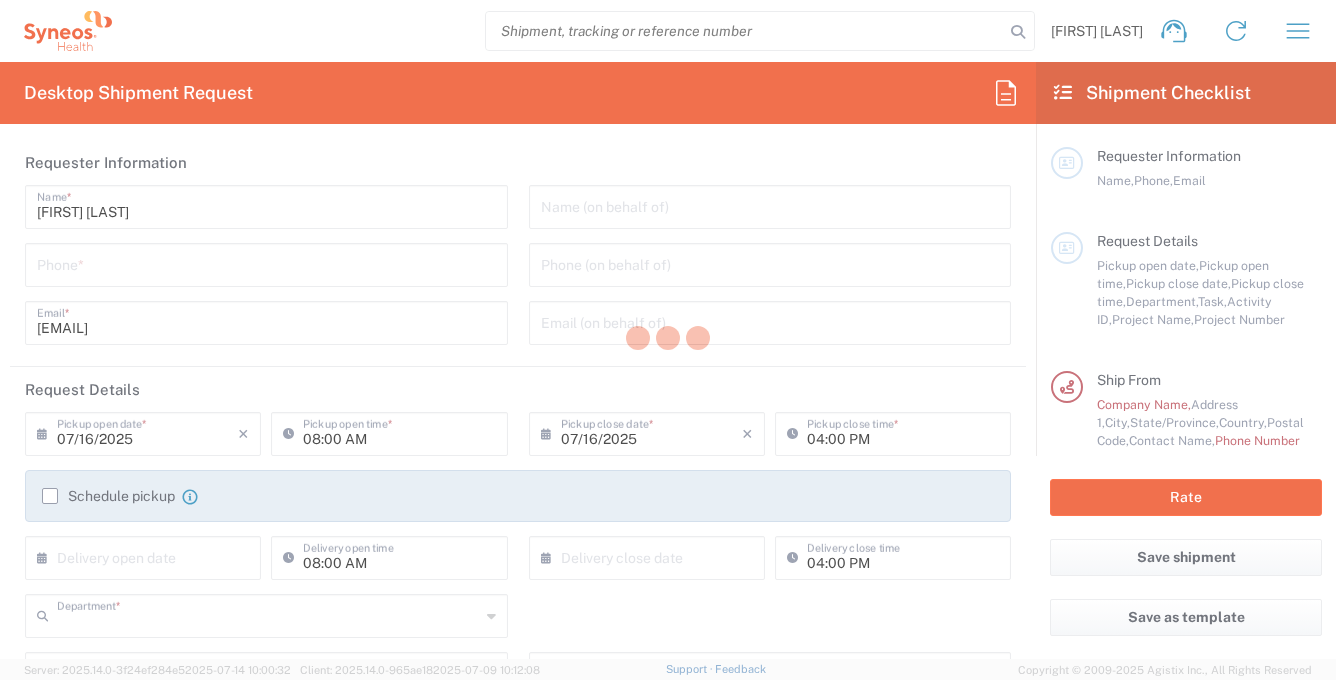 type on "3243" 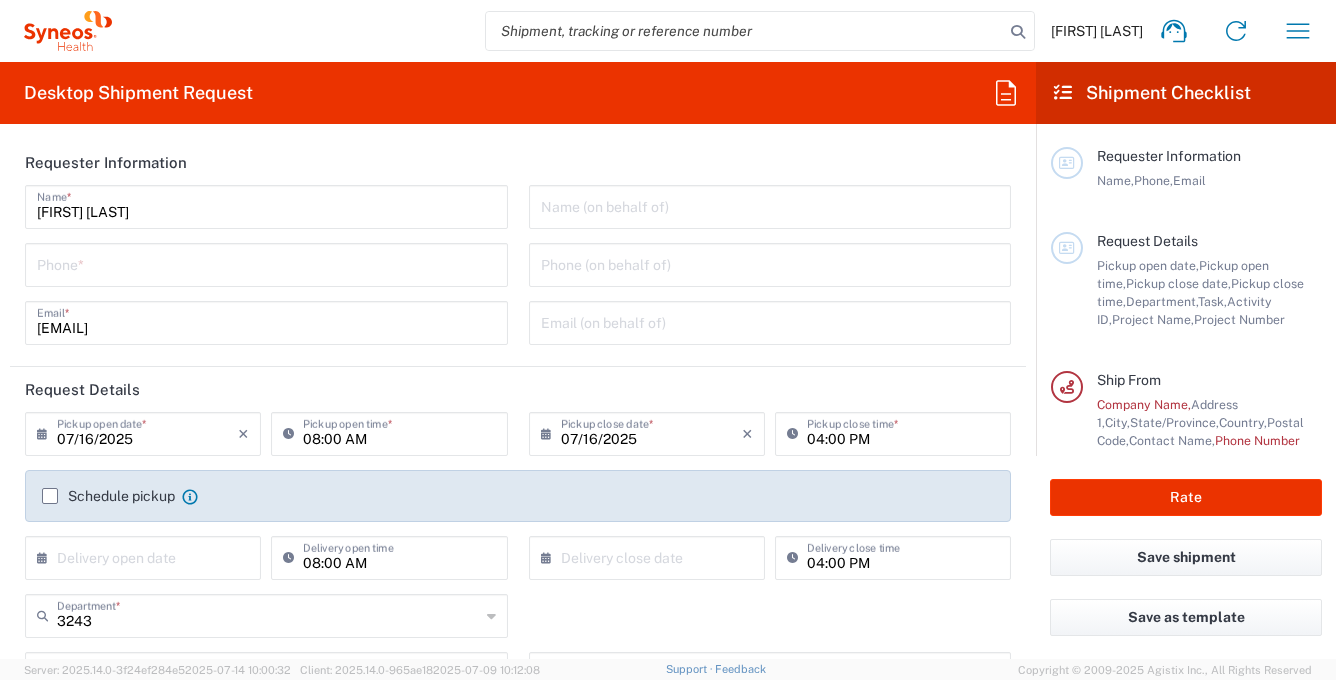 type on "Syneos Health, LLC-Morrisville NC US" 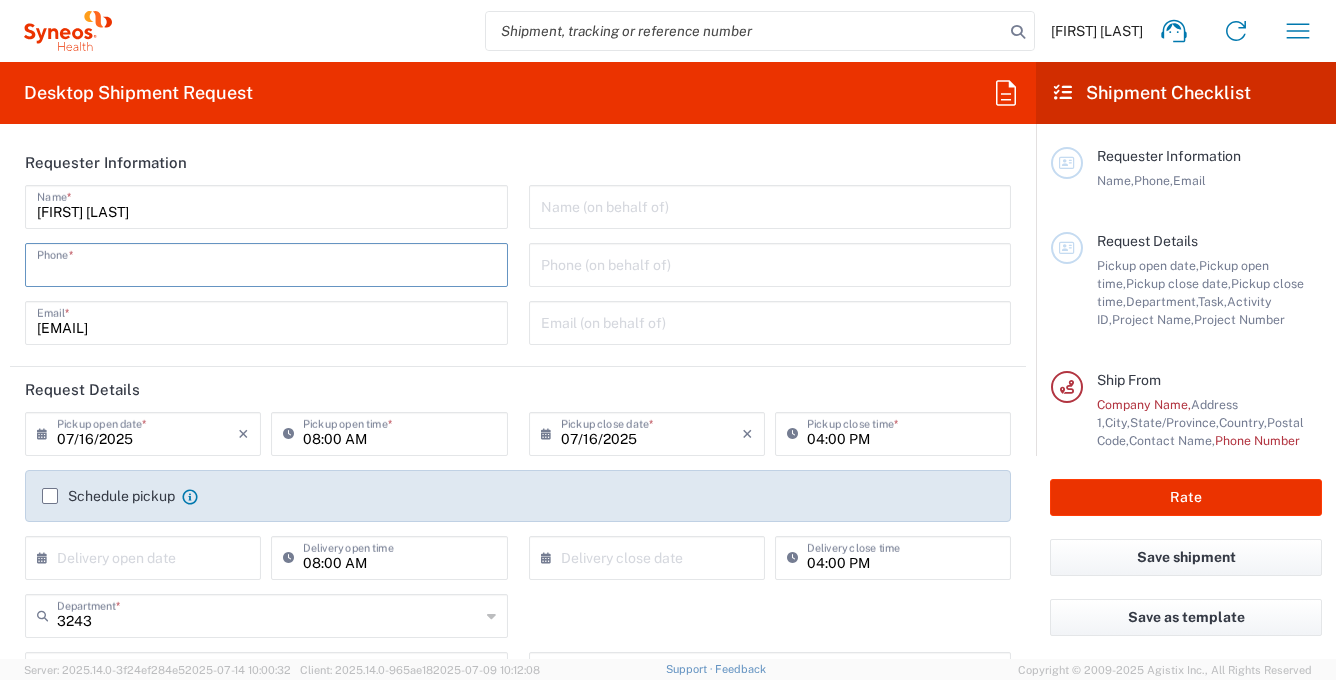 click at bounding box center [266, 263] 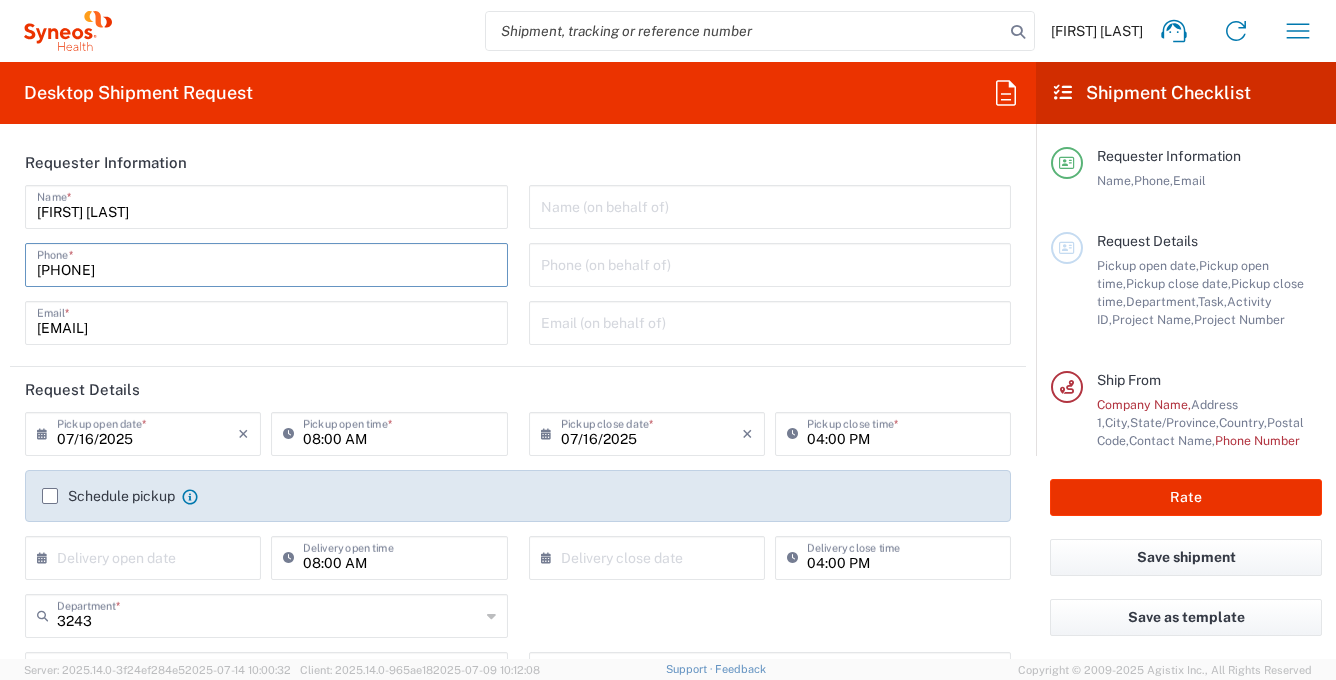type on "[PHONE]" 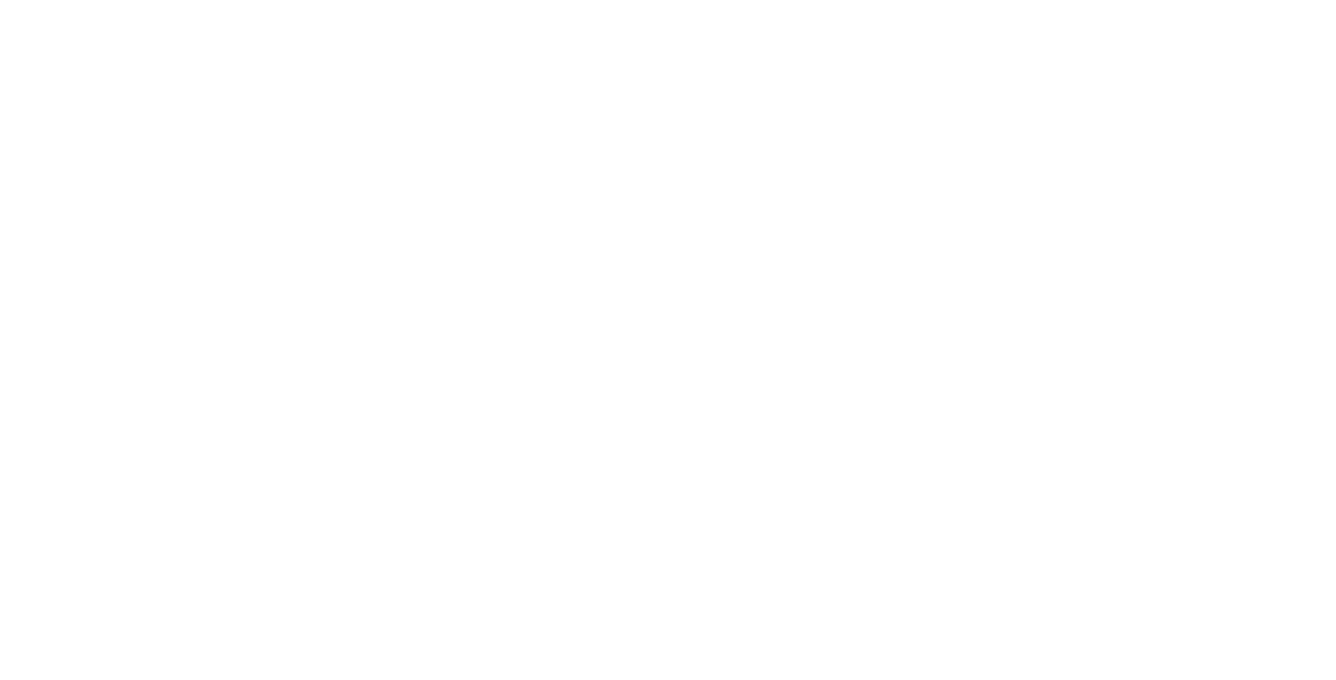 scroll, scrollTop: 0, scrollLeft: 0, axis: both 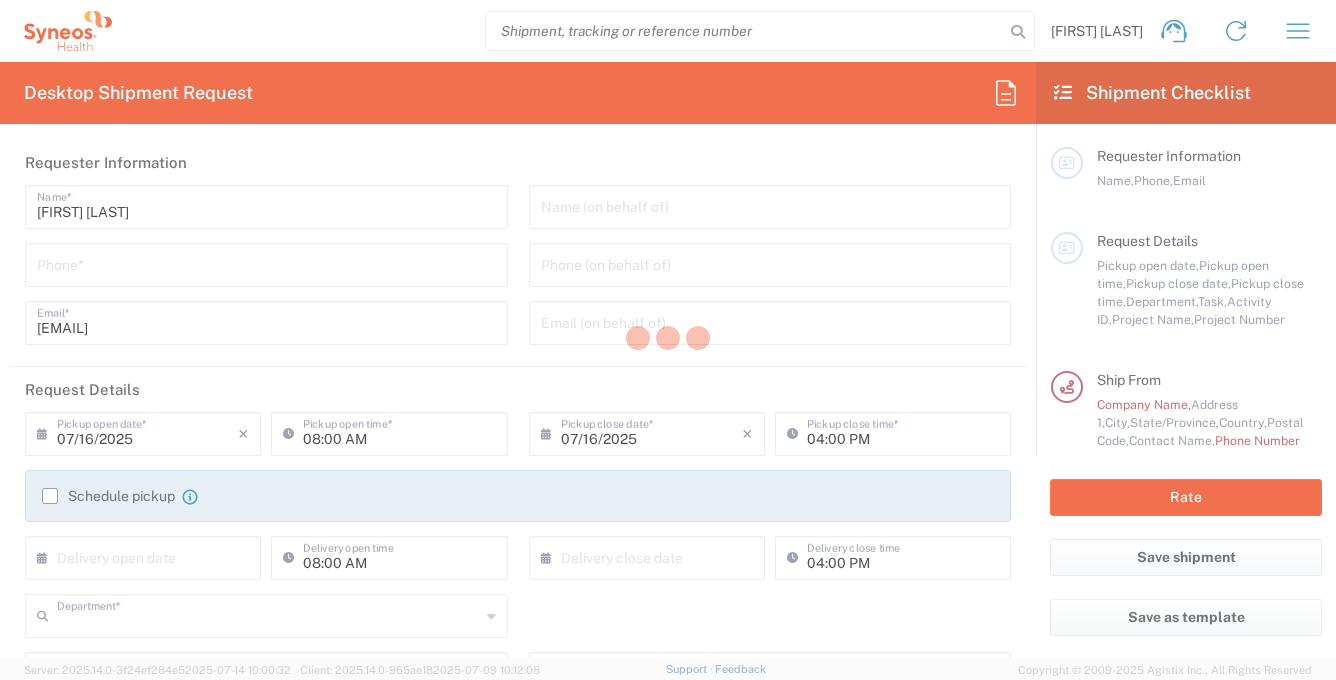 type on "3243" 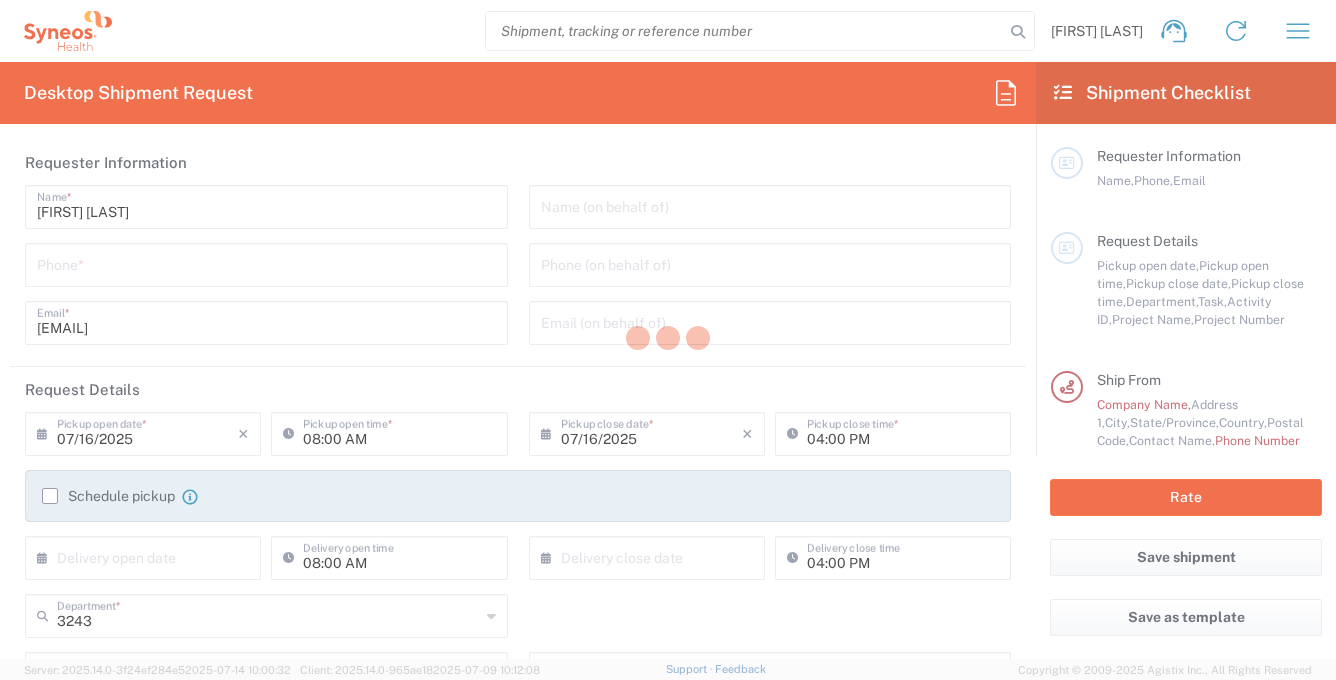 type on "Syneos Health, LLC-Morrisville NC US" 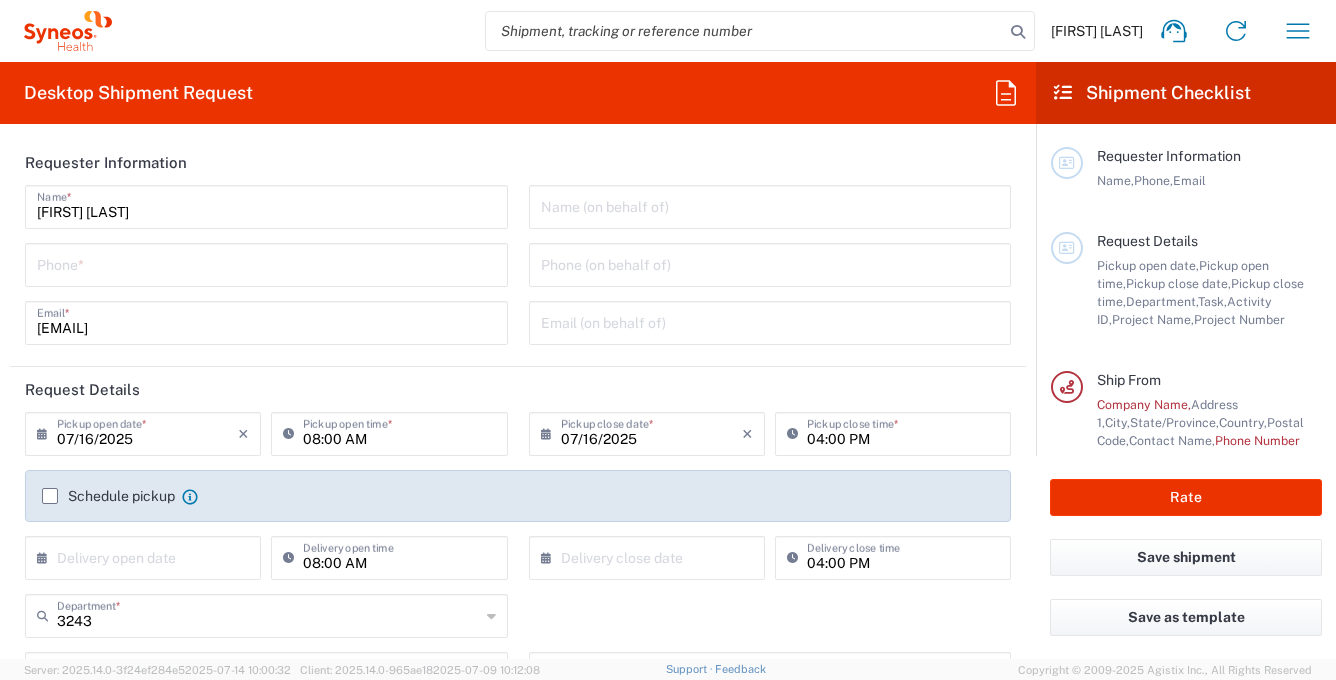 click at bounding box center (266, 263) 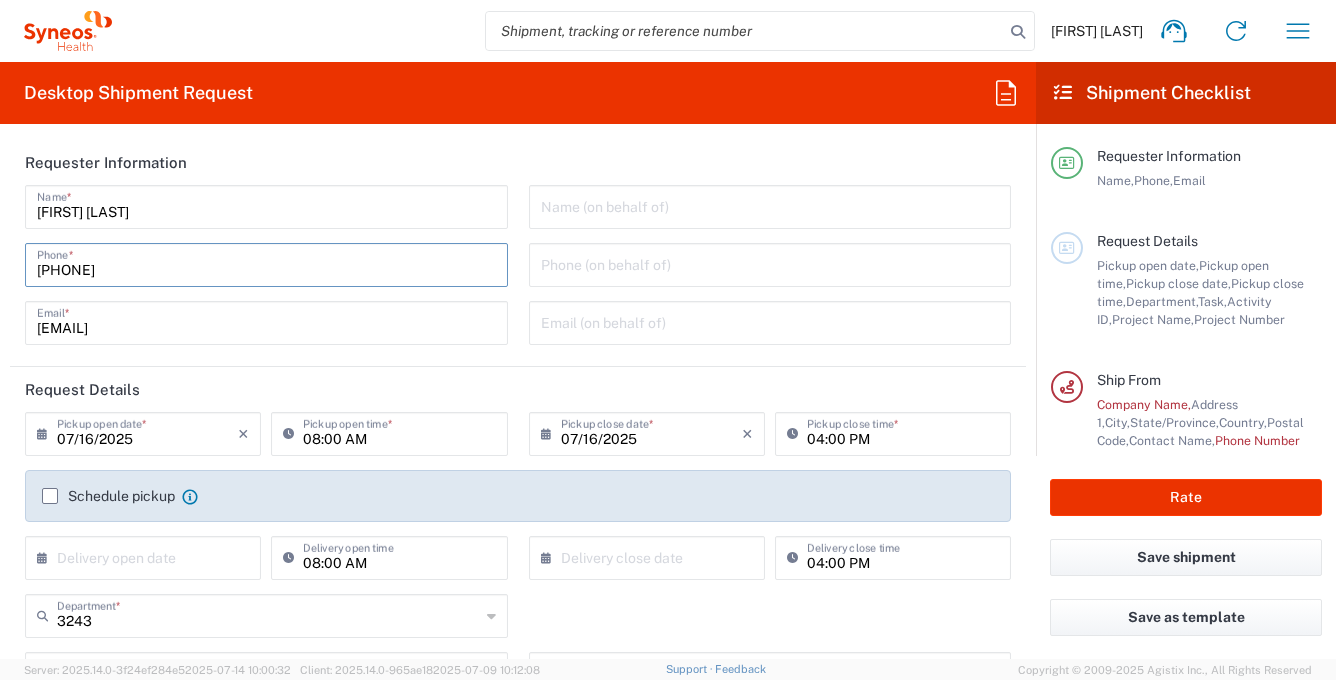 type on "[PHONE]" 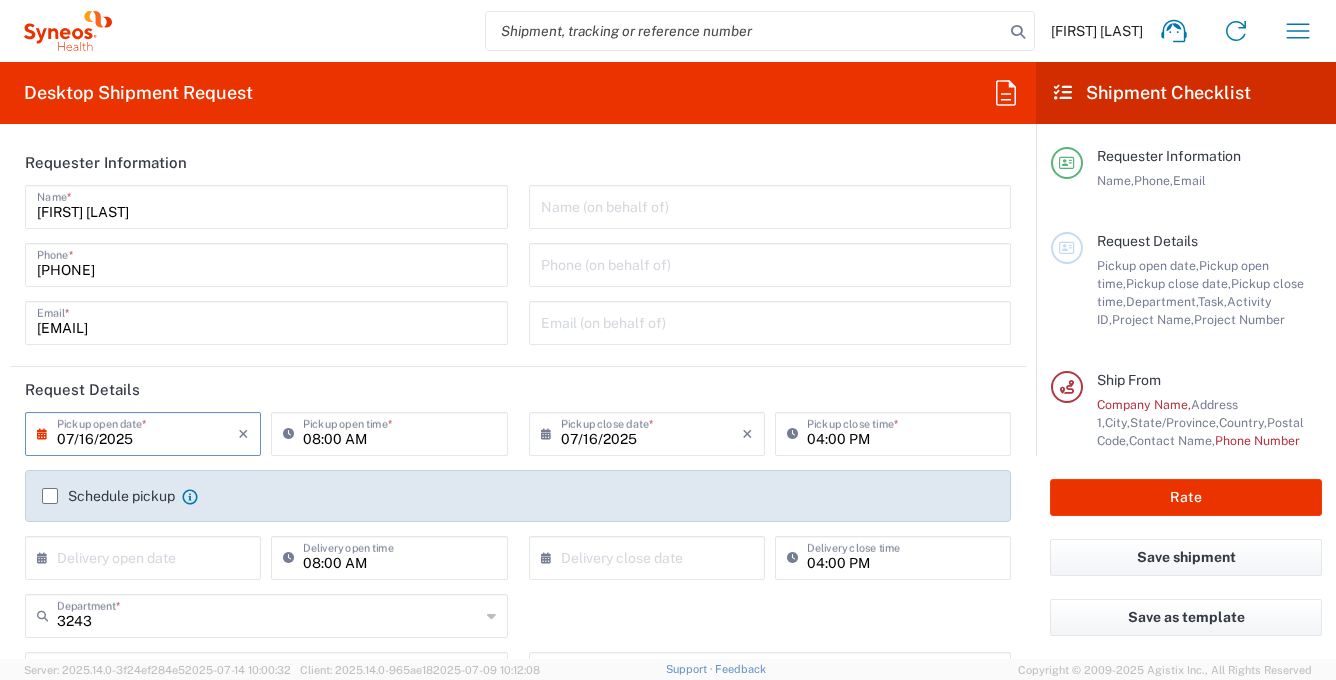 click on "07/16/2025" at bounding box center [147, 432] 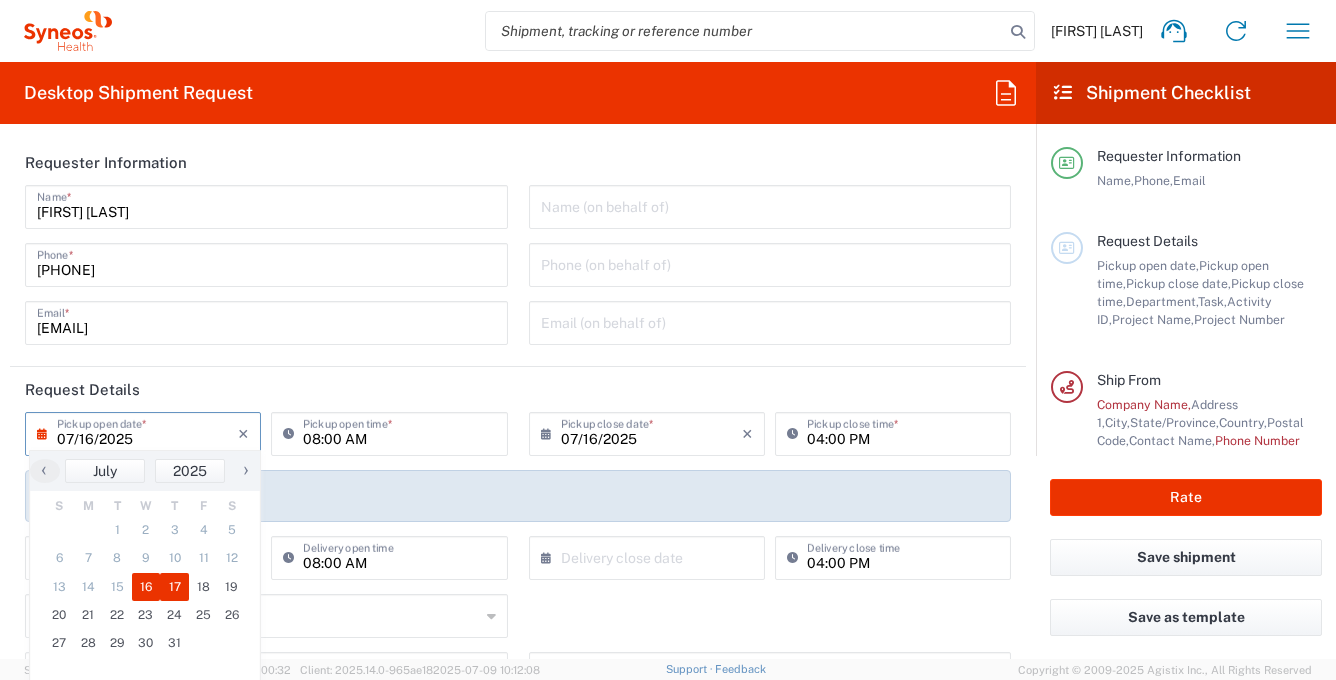 click on "17" 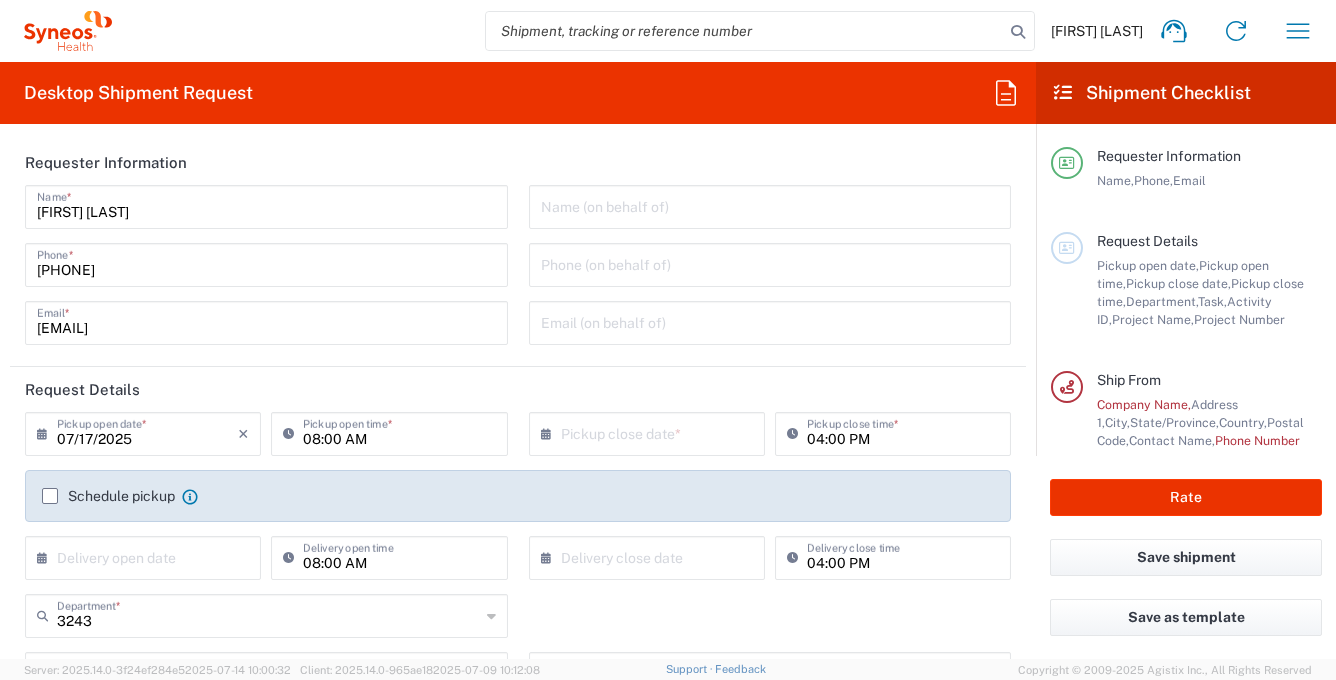 click 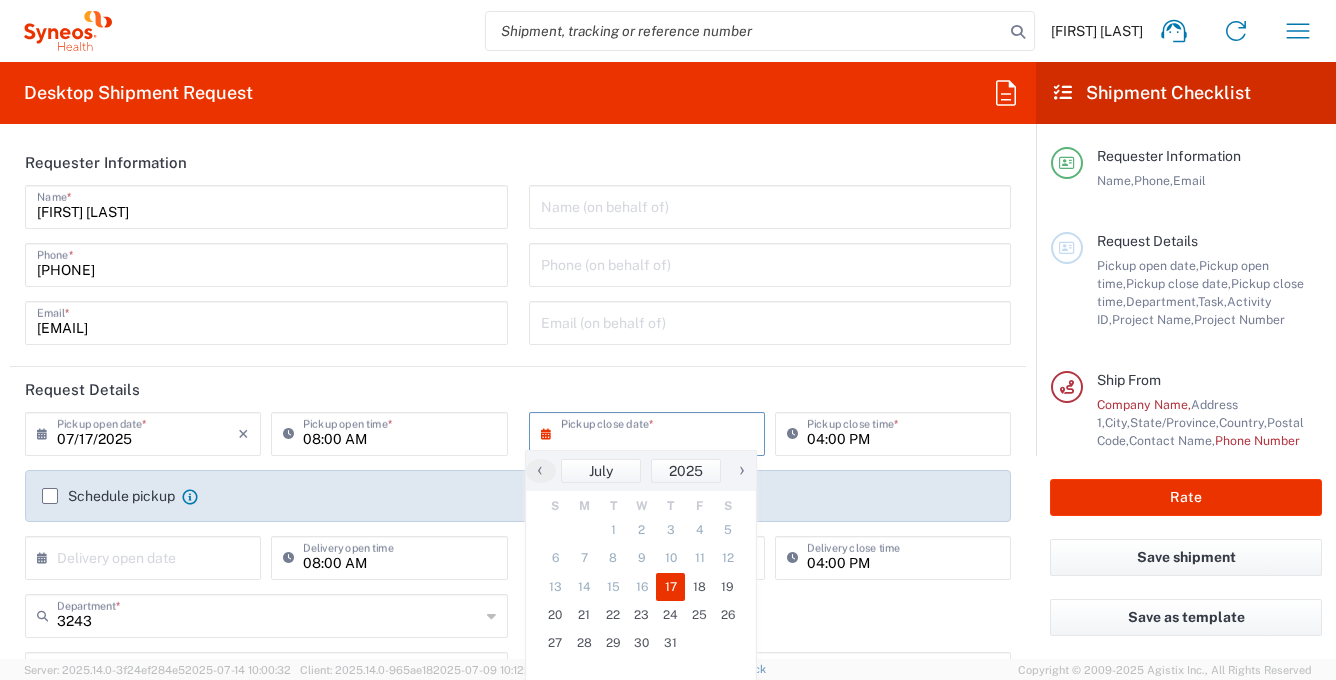 click on "17" 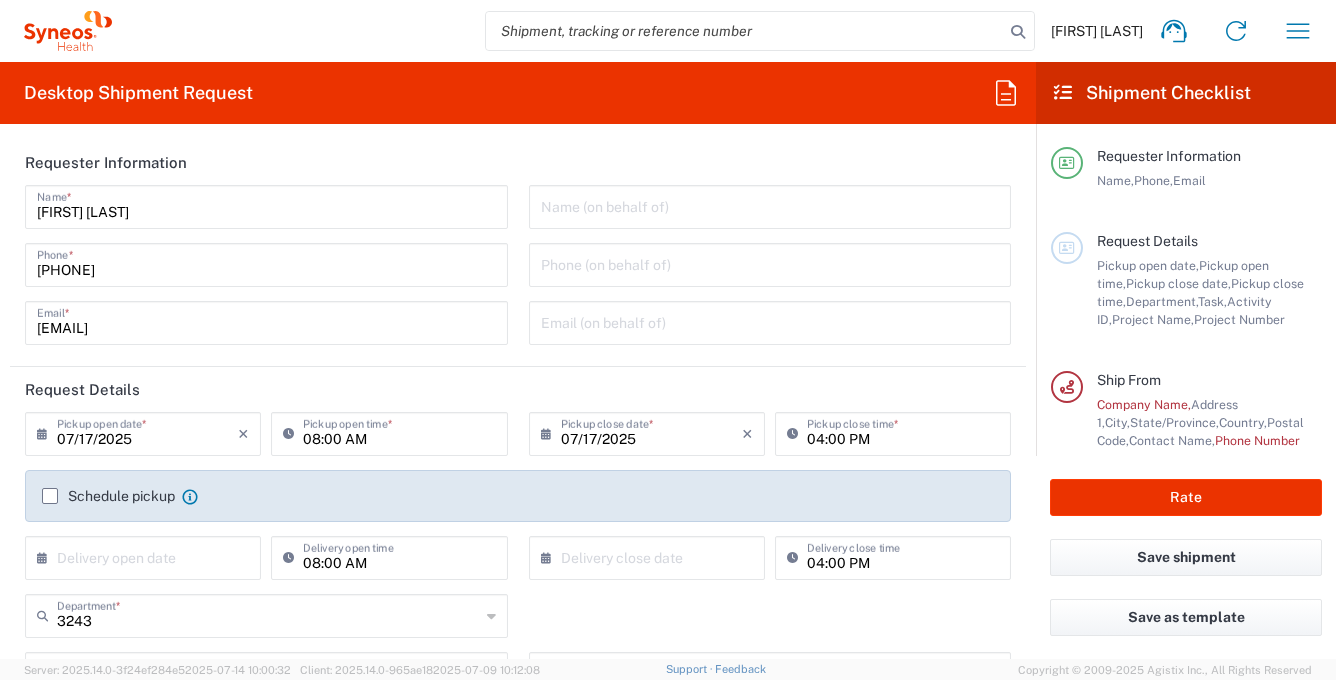 scroll, scrollTop: 200, scrollLeft: 0, axis: vertical 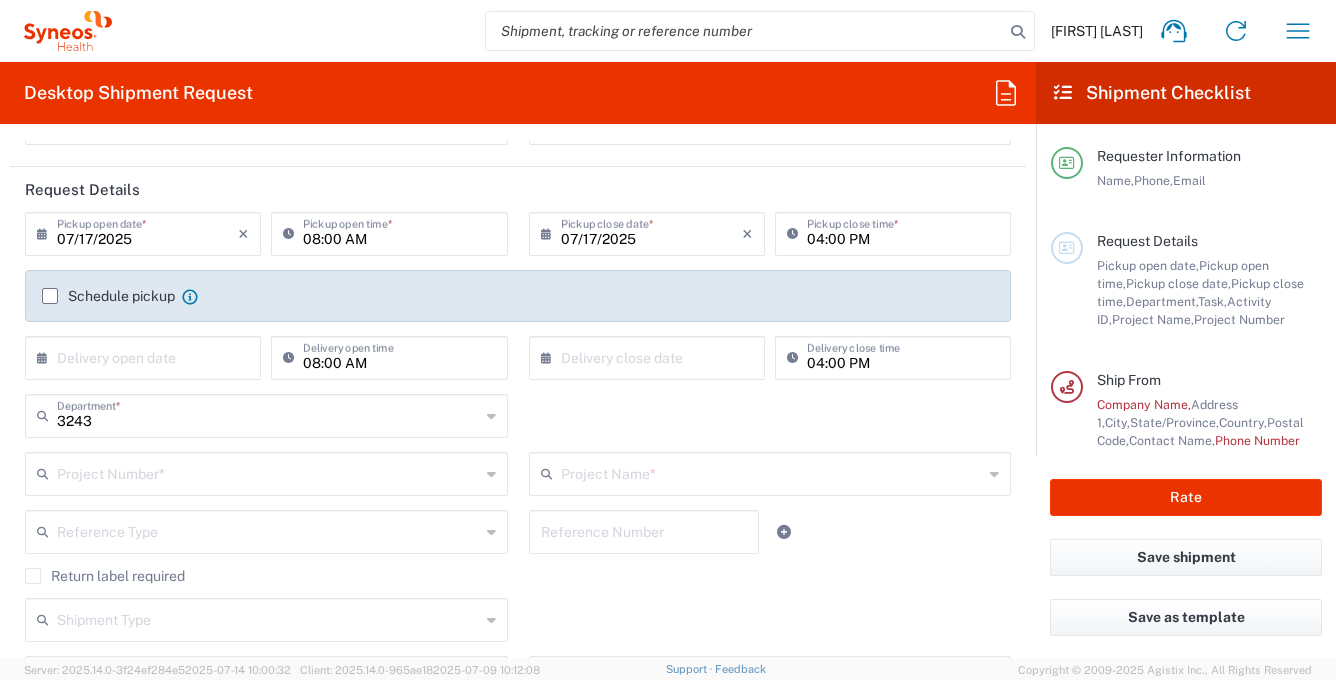 drag, startPoint x: 49, startPoint y: 297, endPoint x: 4, endPoint y: 422, distance: 132.8533 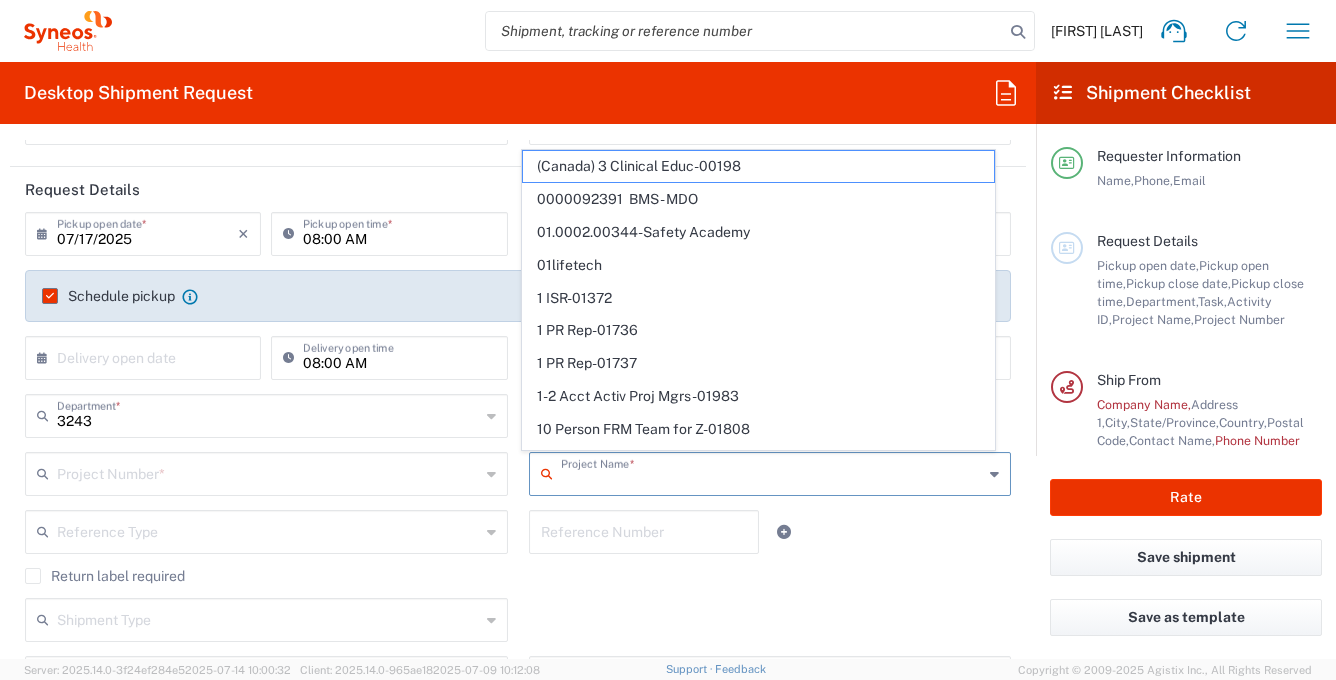 click at bounding box center [772, 472] 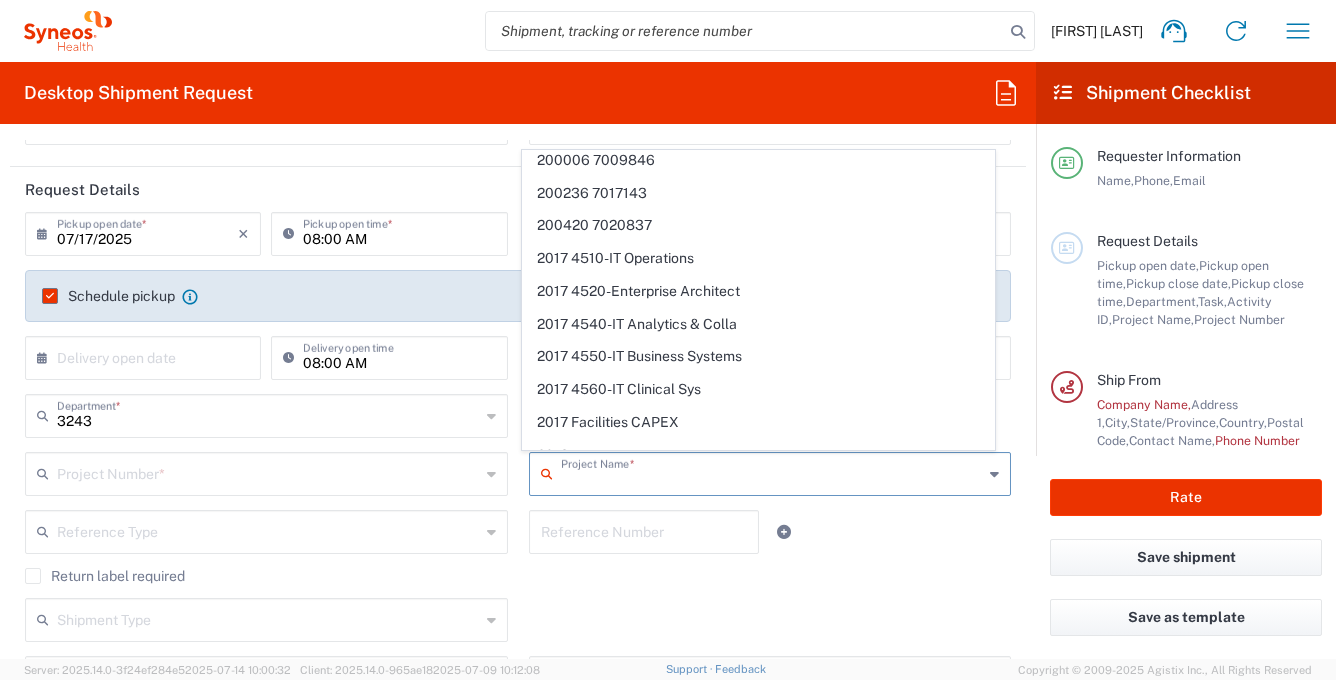 scroll, scrollTop: 1320, scrollLeft: 0, axis: vertical 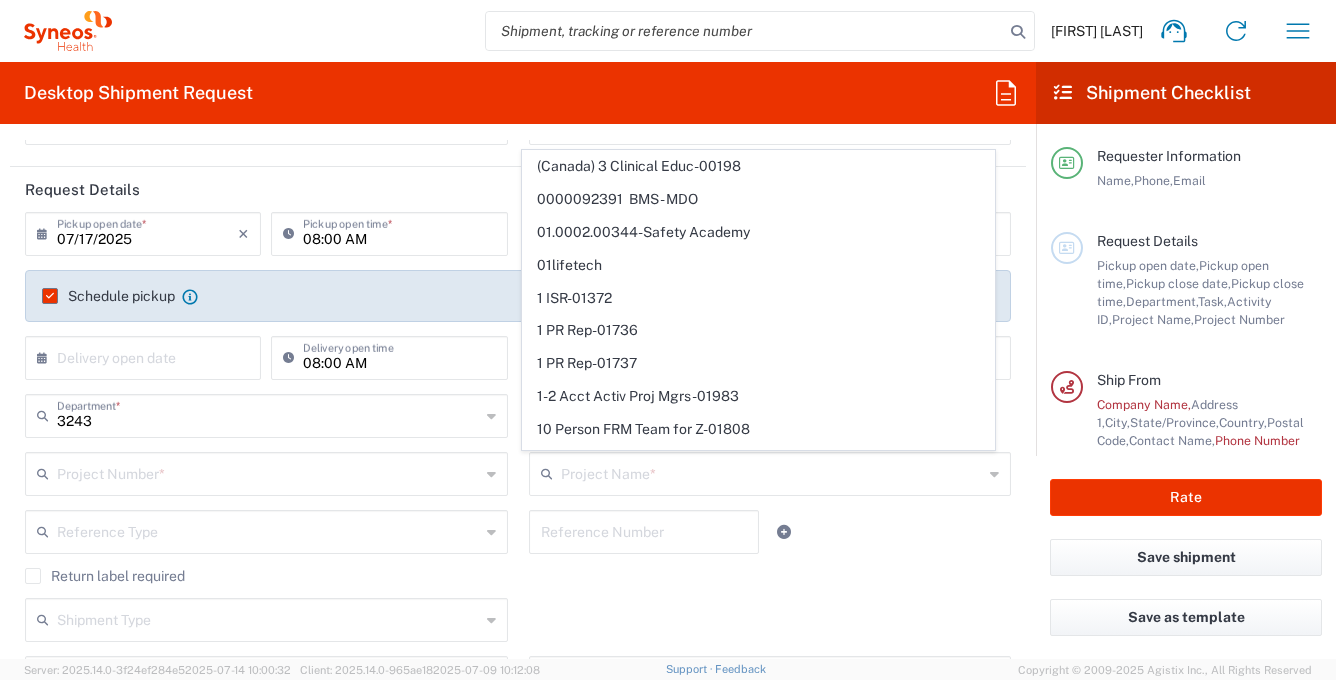 click on "Reference Number" 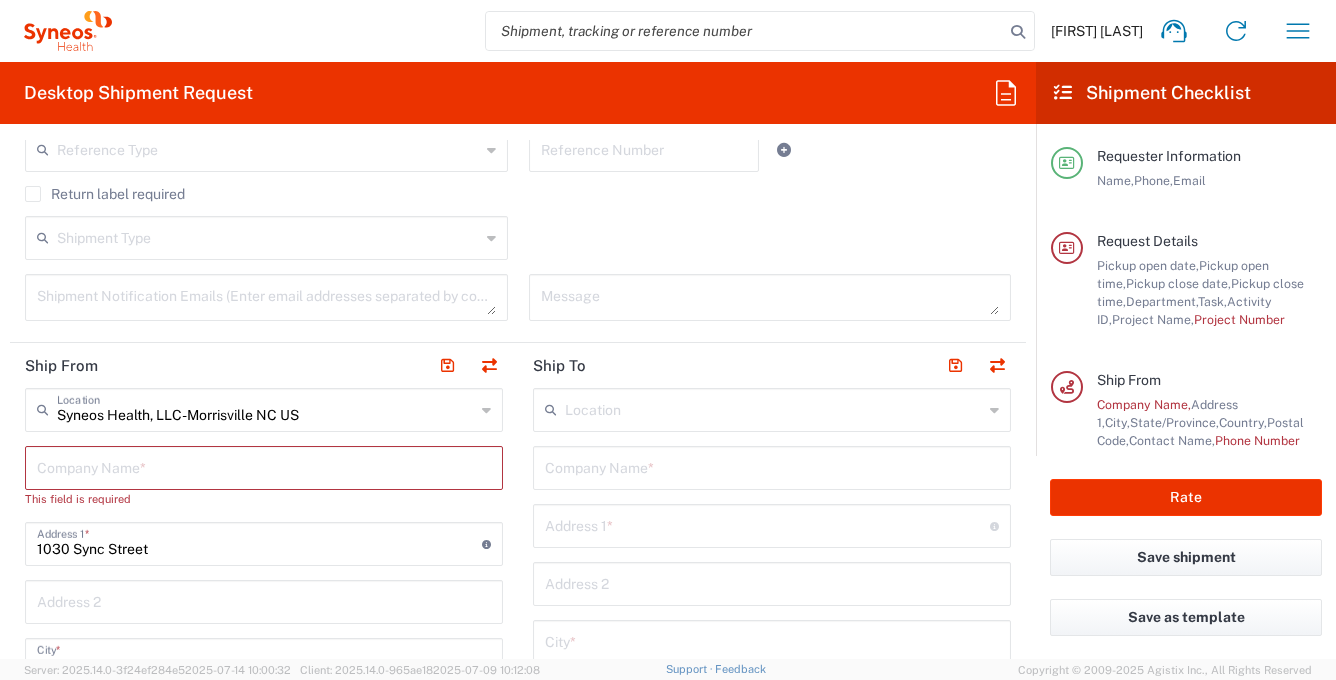 scroll, scrollTop: 800, scrollLeft: 0, axis: vertical 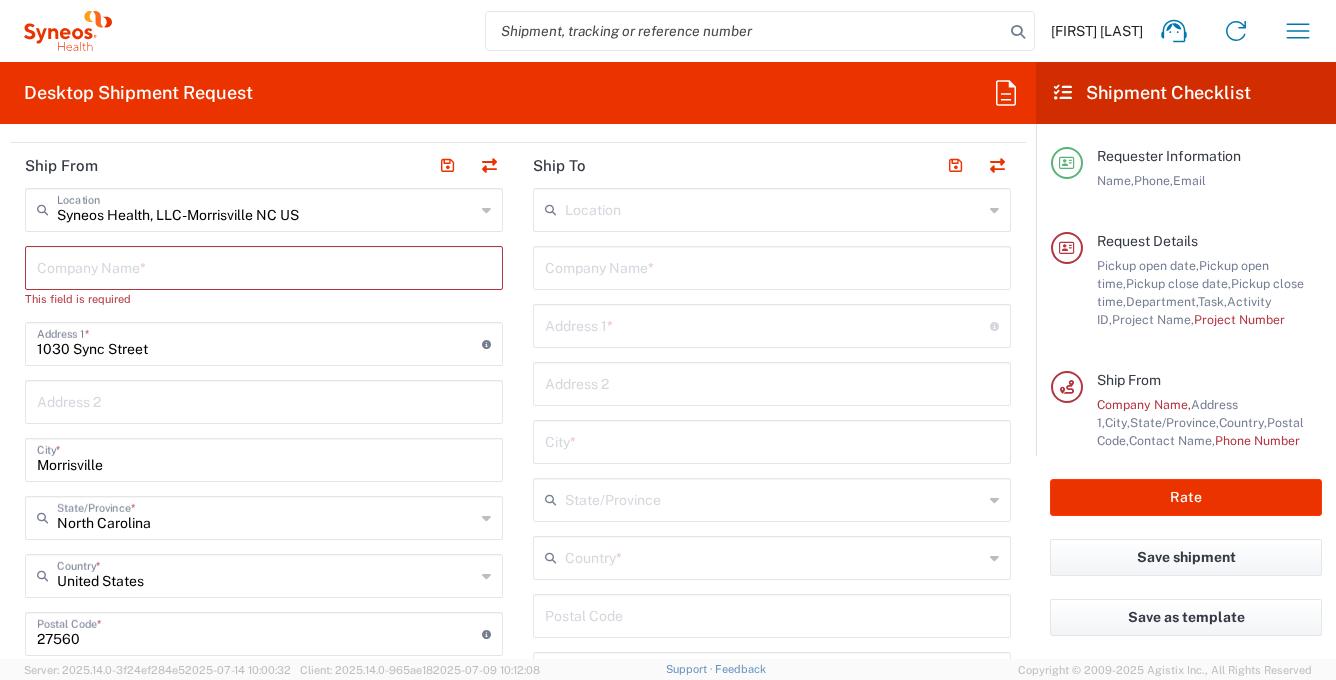 click at bounding box center [264, 266] 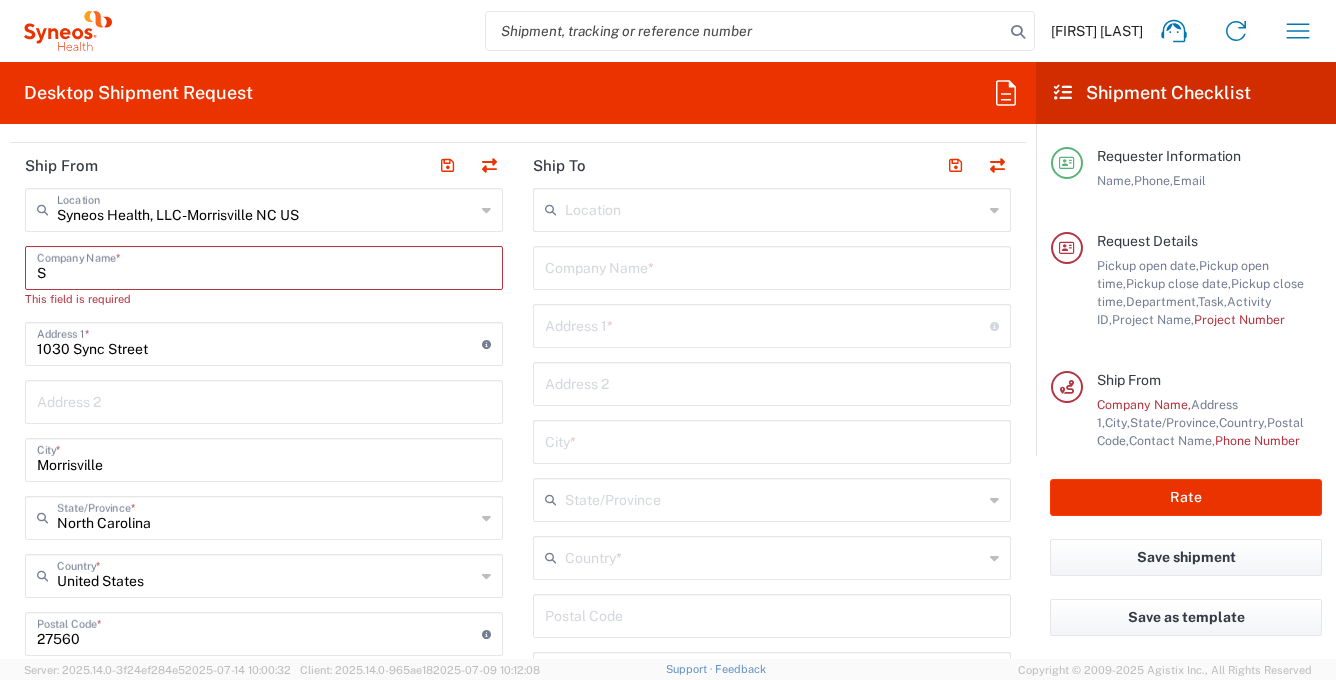 type on "Sy" 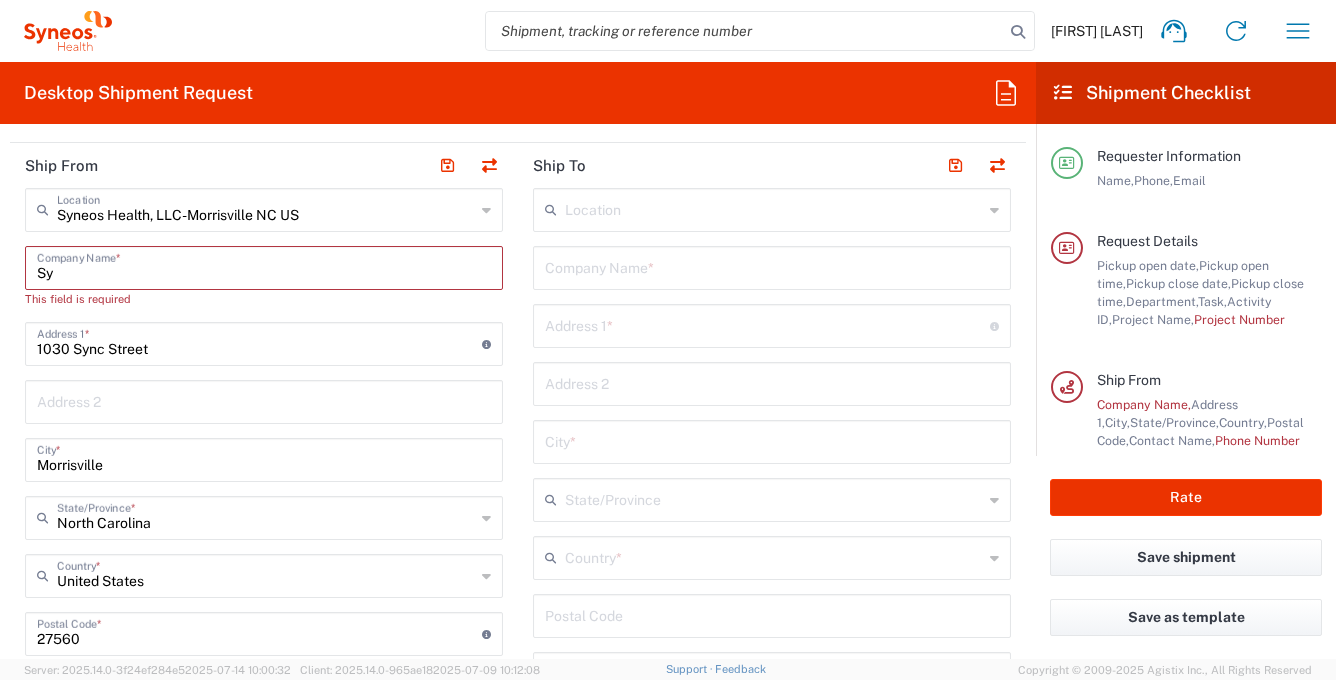 type 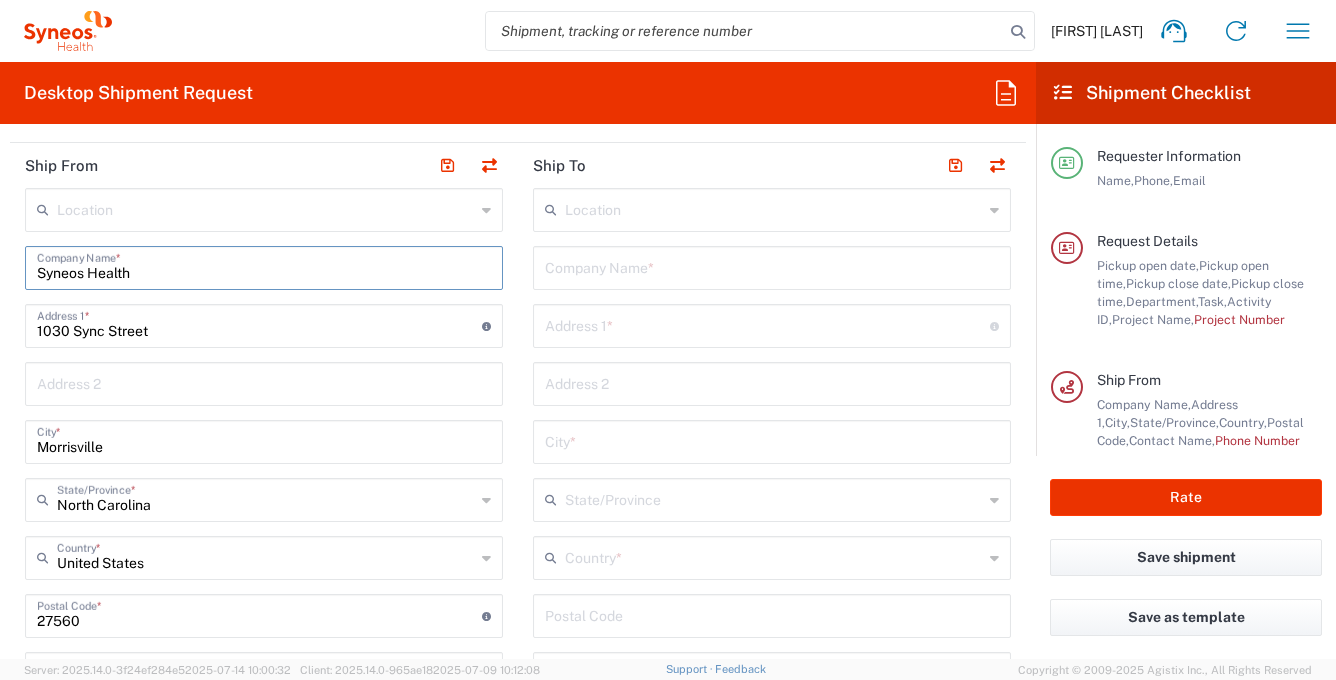 type on "Syneos Health" 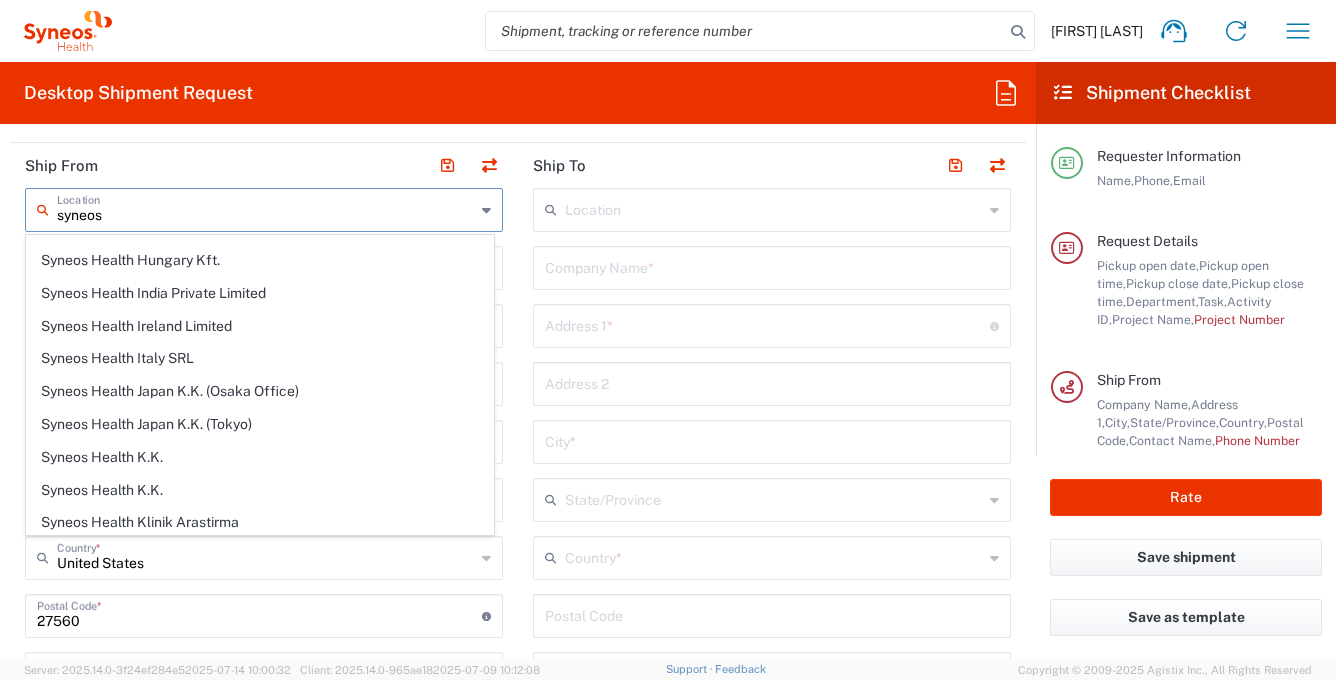 scroll, scrollTop: 1800, scrollLeft: 0, axis: vertical 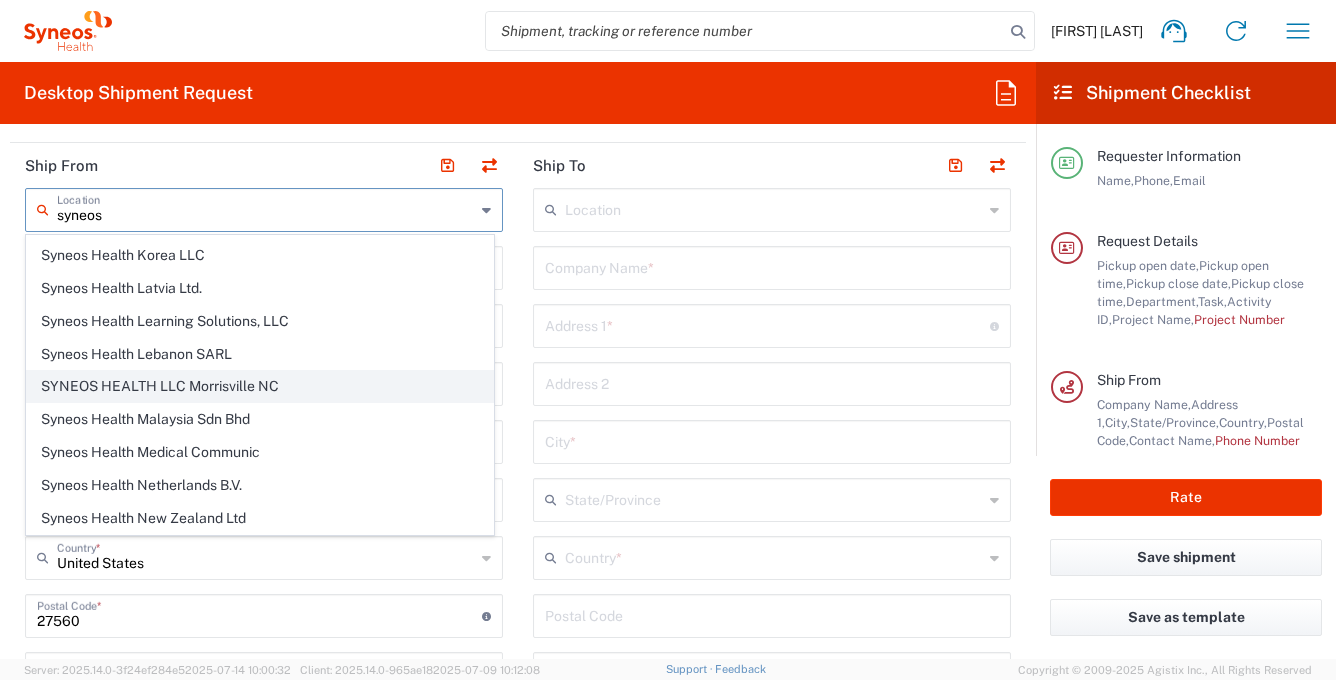 click on "SYNEOS HEALTH LLC Morrisville NC" 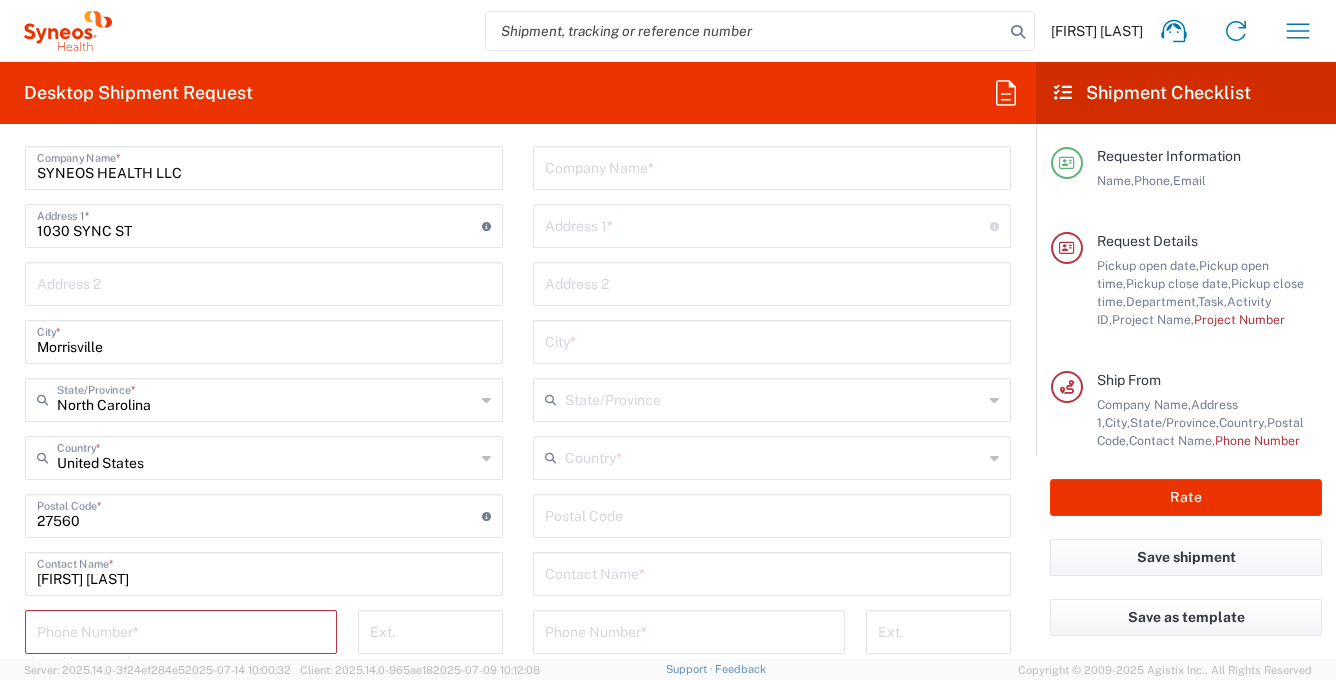 scroll, scrollTop: 1000, scrollLeft: 0, axis: vertical 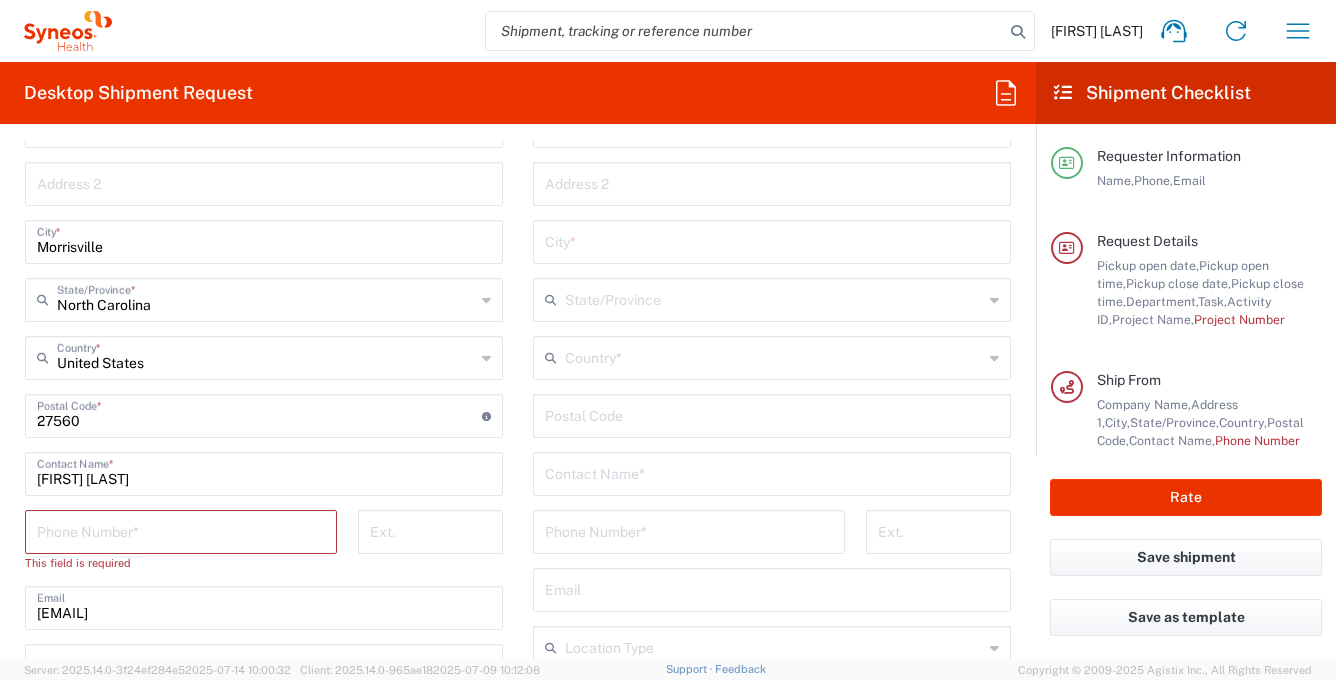 click on "[FIRST] [LAST]" at bounding box center [264, 472] 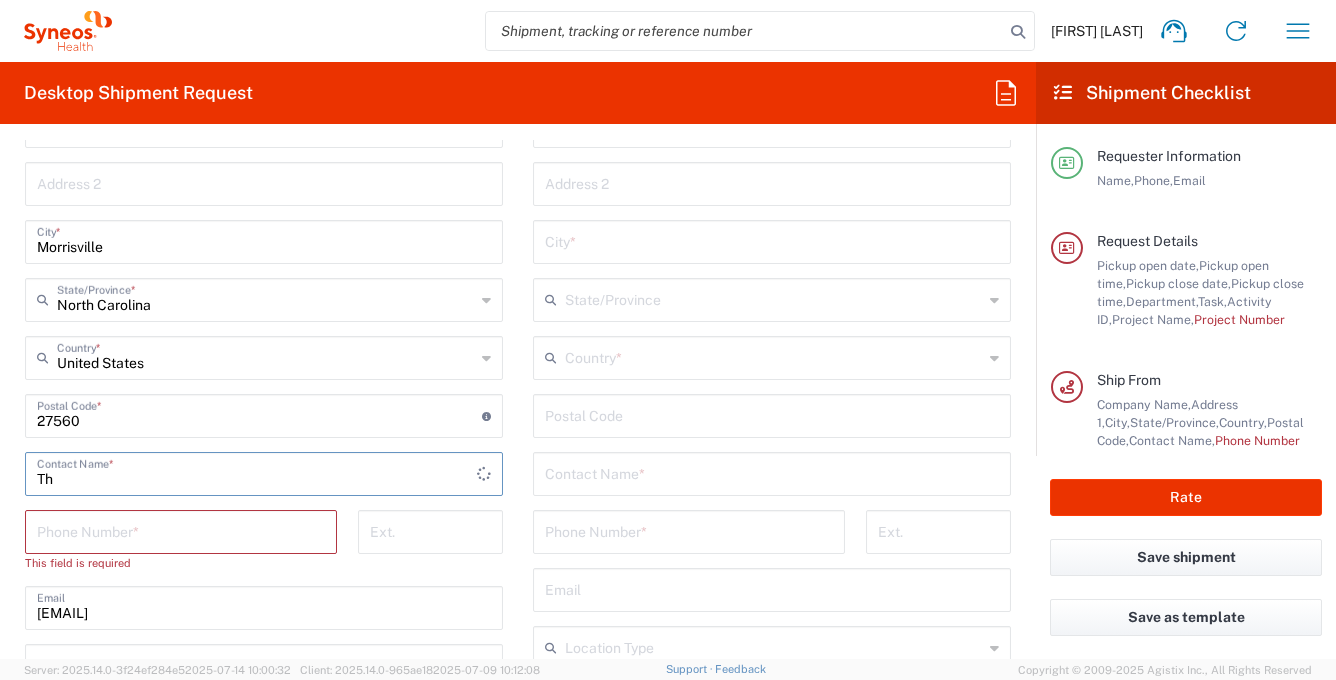 type on "T" 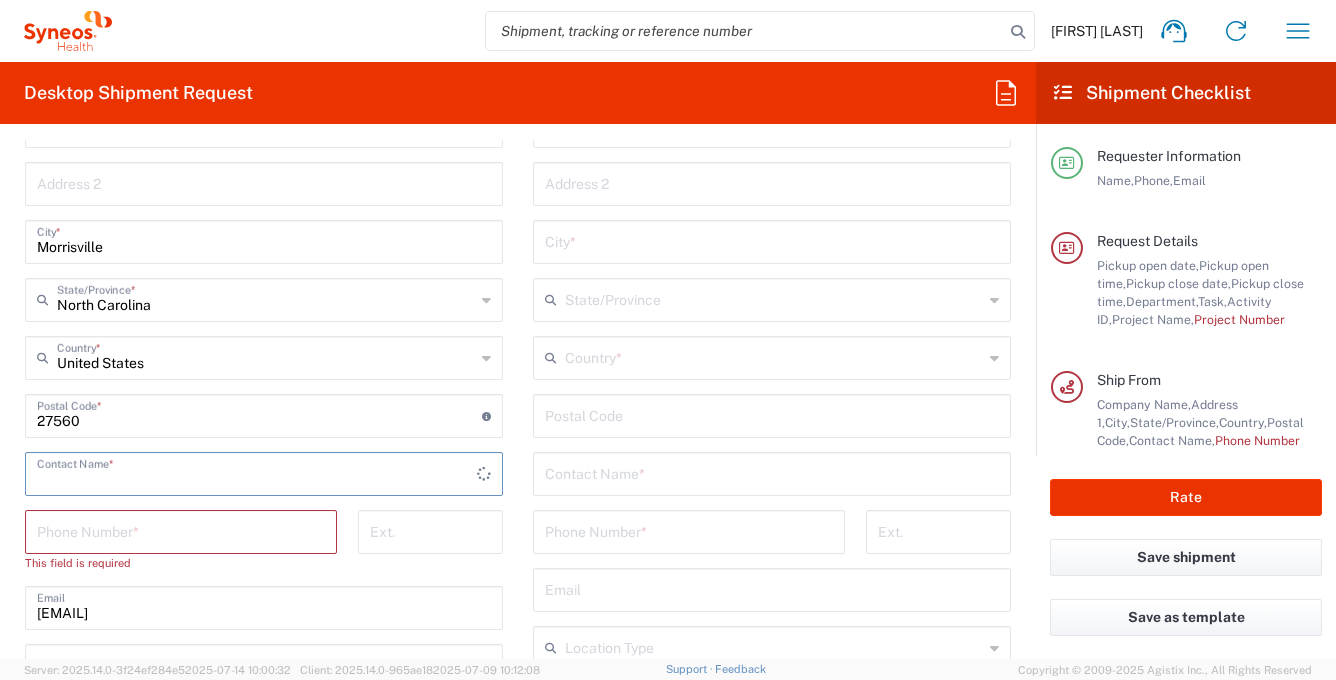click at bounding box center (257, 472) 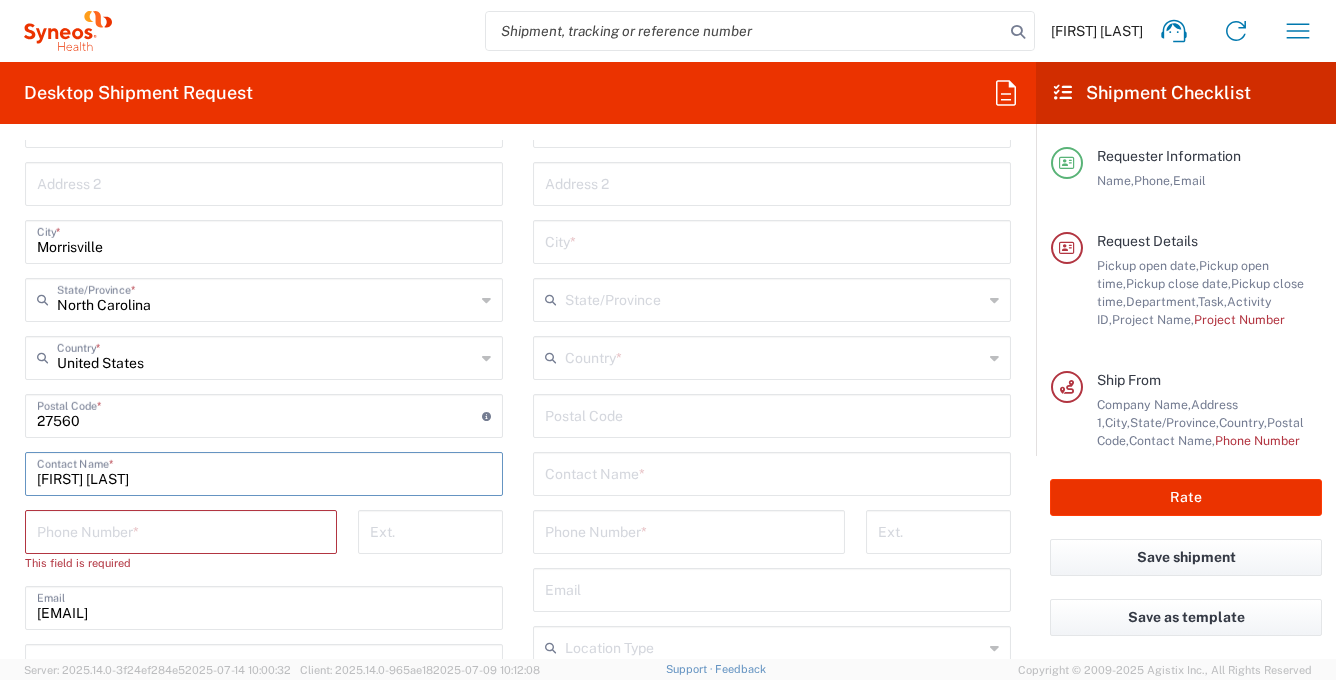 type on "[FIRST] [LAST]" 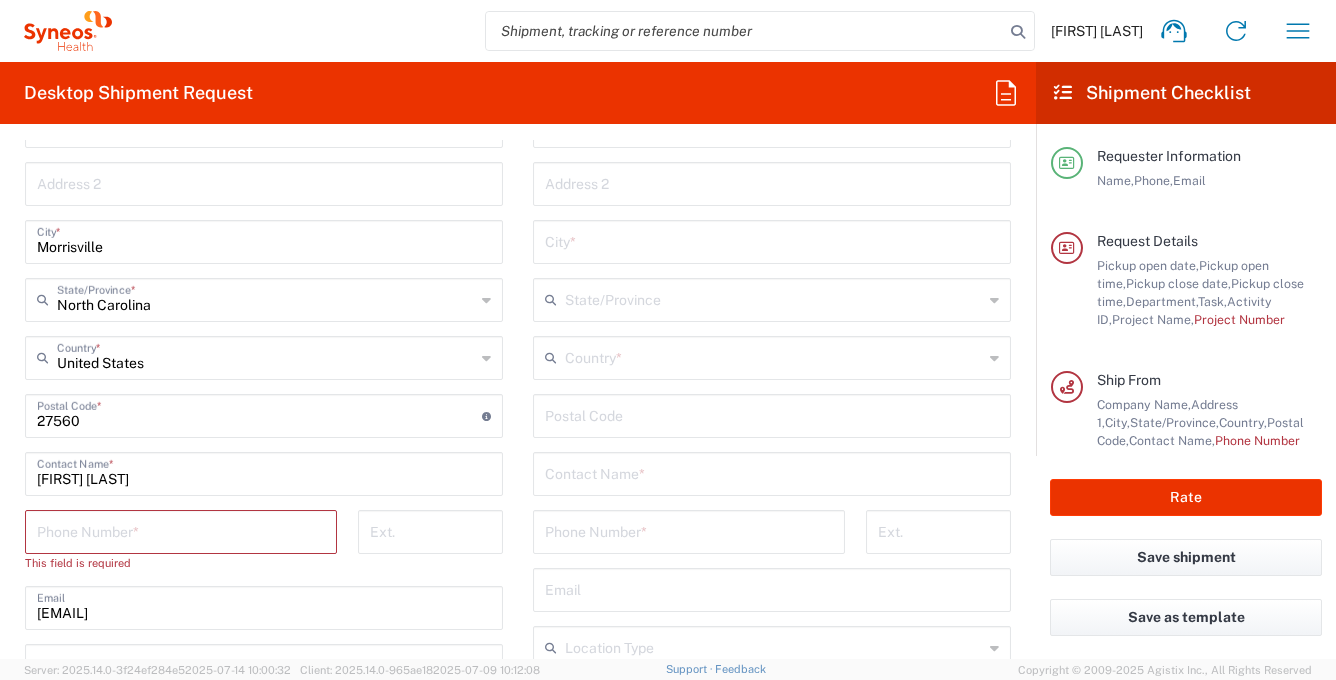 drag, startPoint x: 116, startPoint y: 523, endPoint x: 200, endPoint y: 541, distance: 85.90693 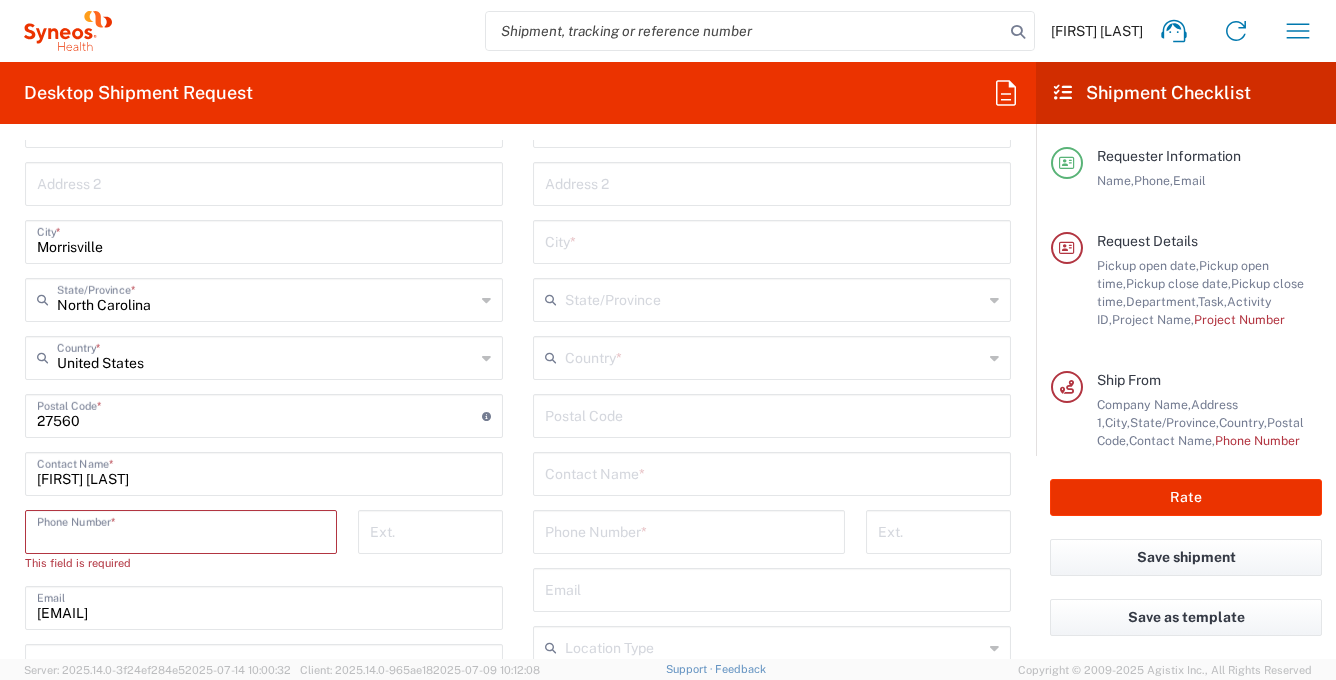 paste on "[PHONE]" 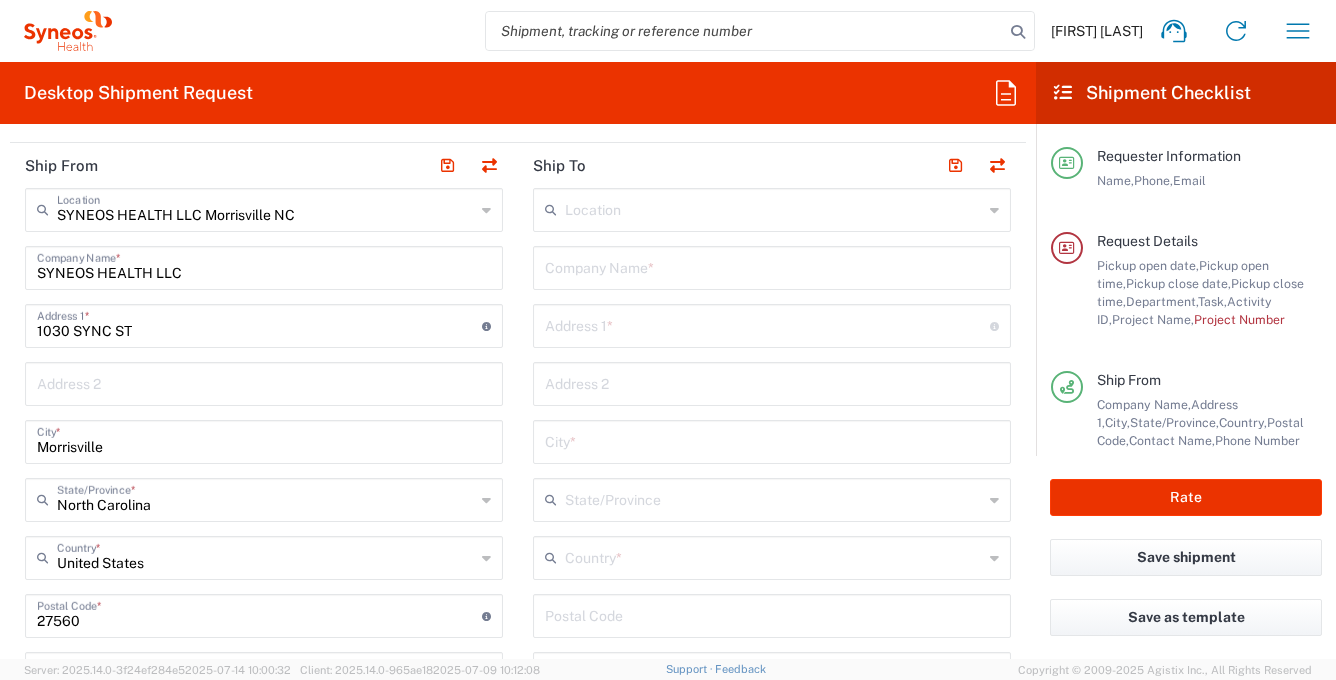 scroll, scrollTop: 700, scrollLeft: 0, axis: vertical 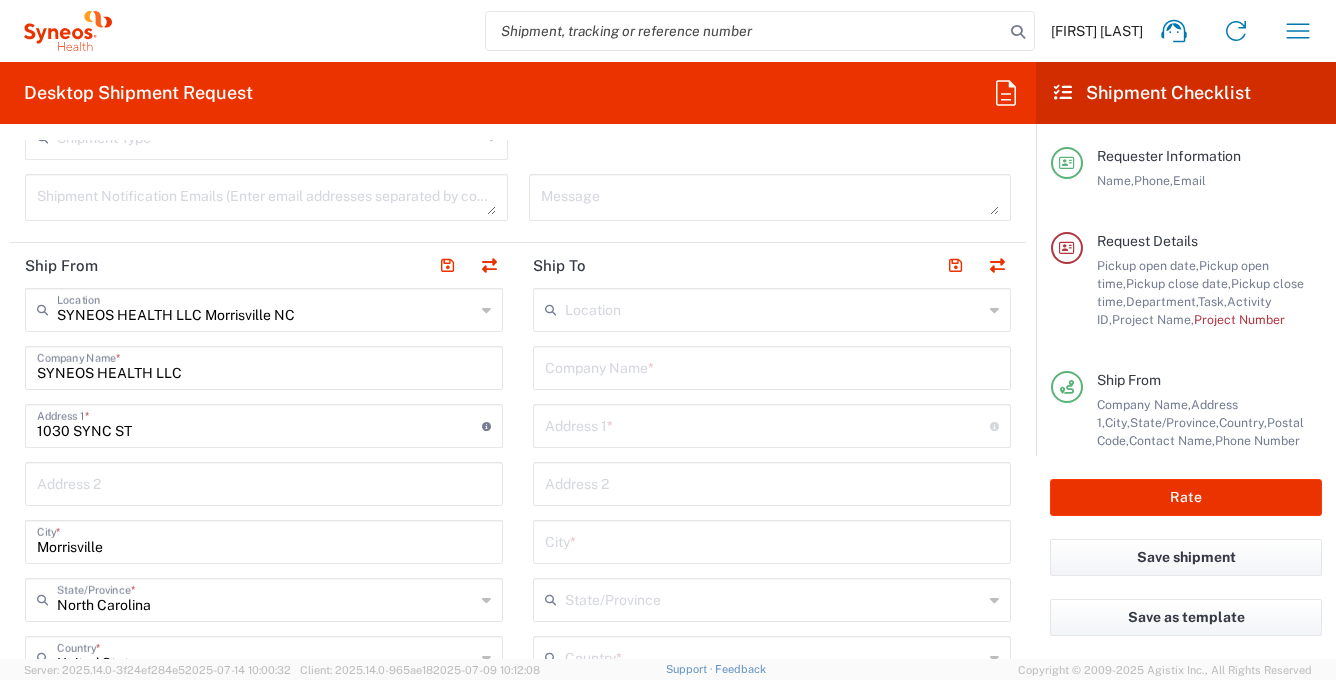 type on "[PHONE]" 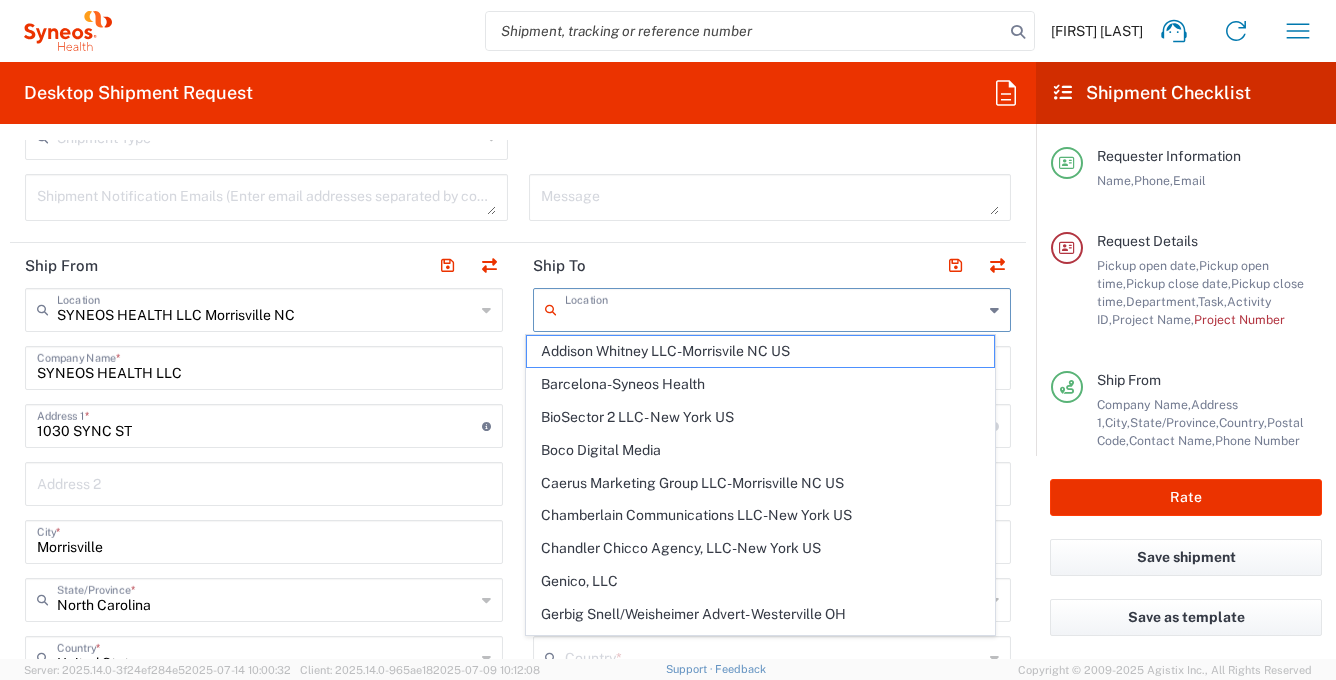 click at bounding box center [774, 308] 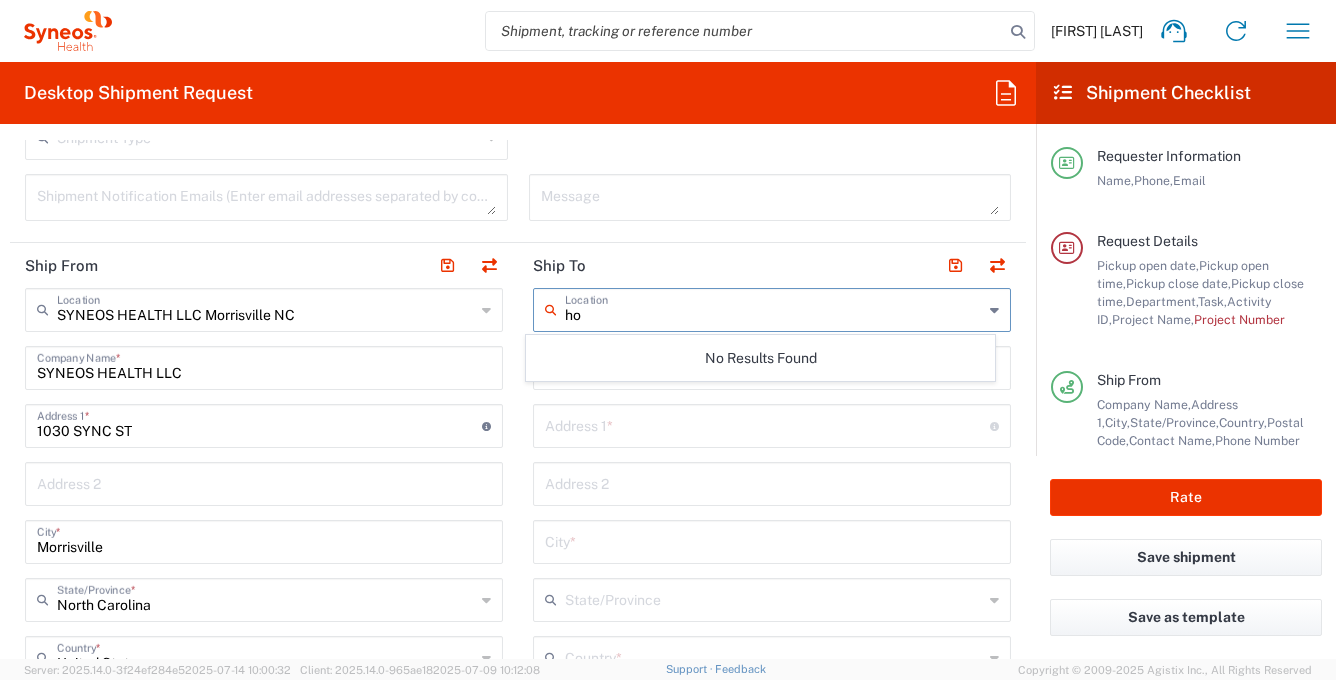type on "h" 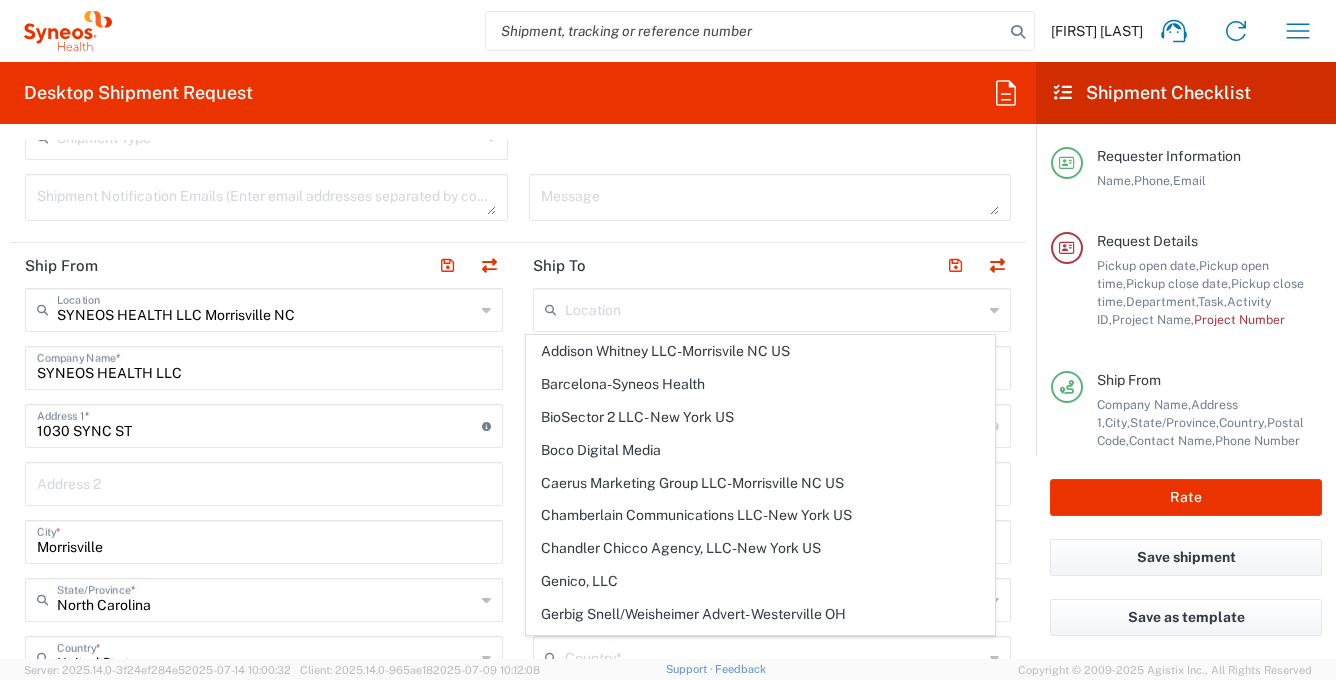 scroll, scrollTop: 700, scrollLeft: 0, axis: vertical 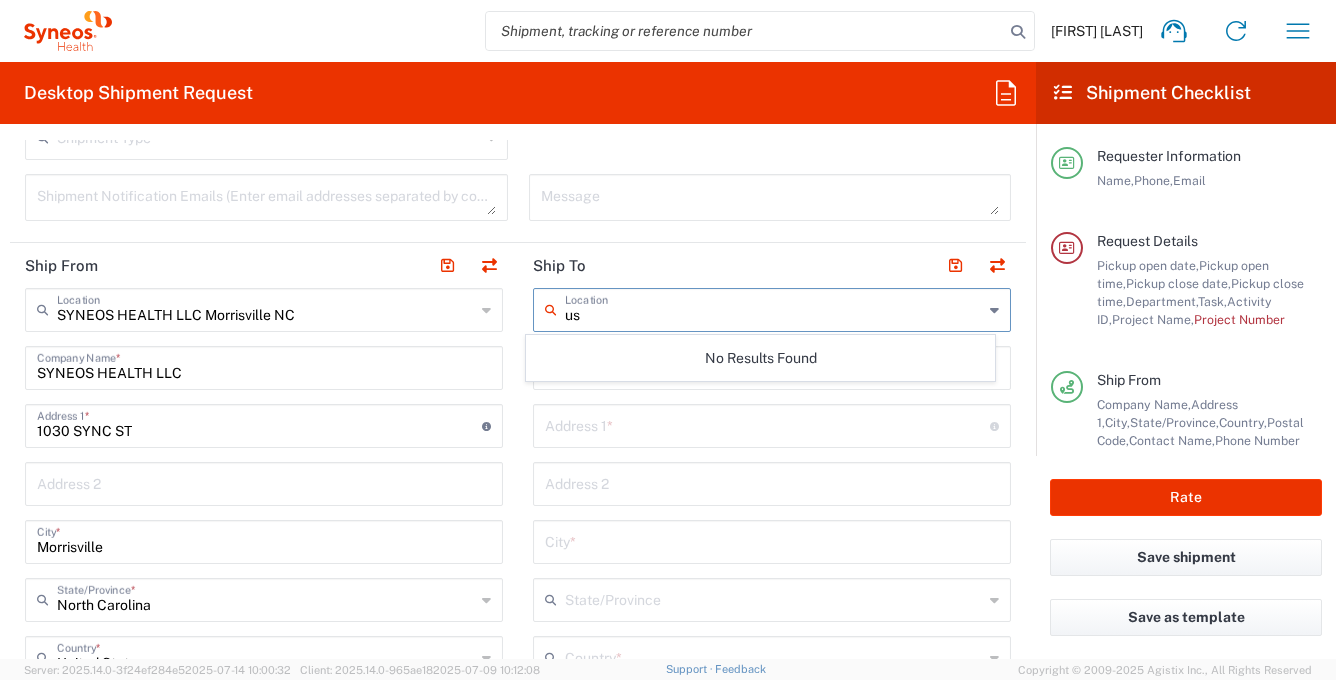 type on "u" 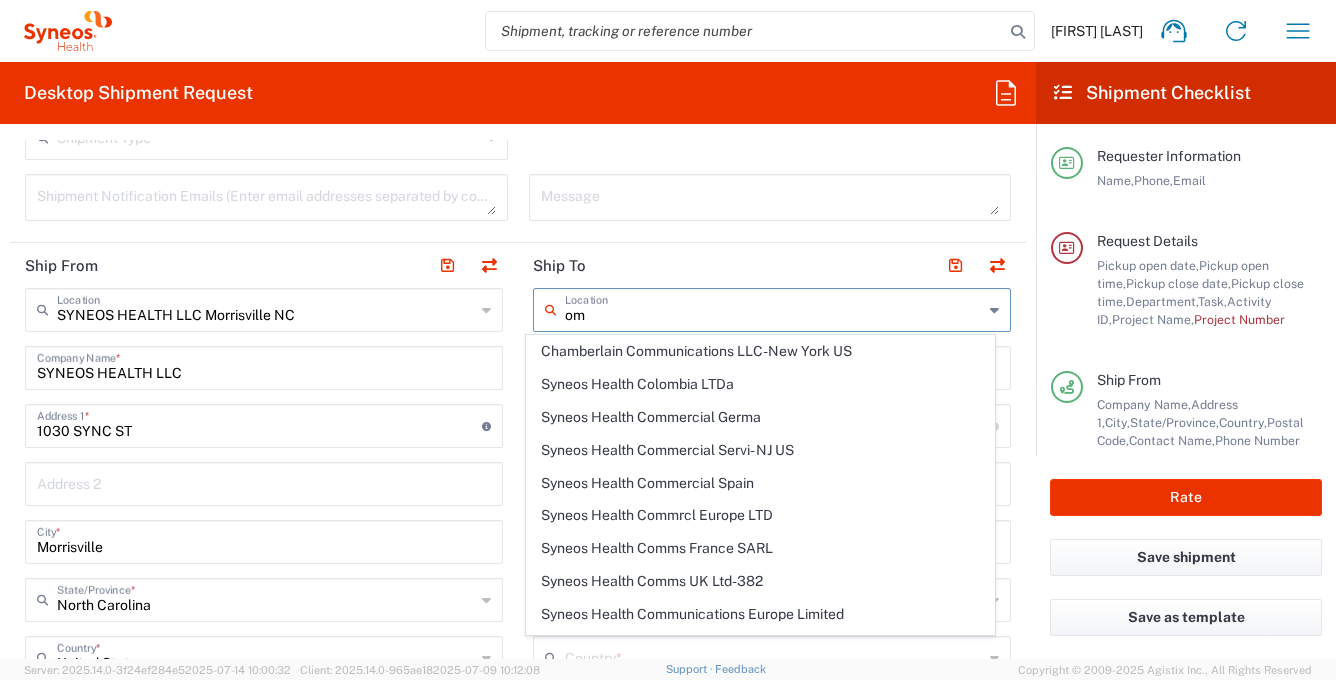 type on "o" 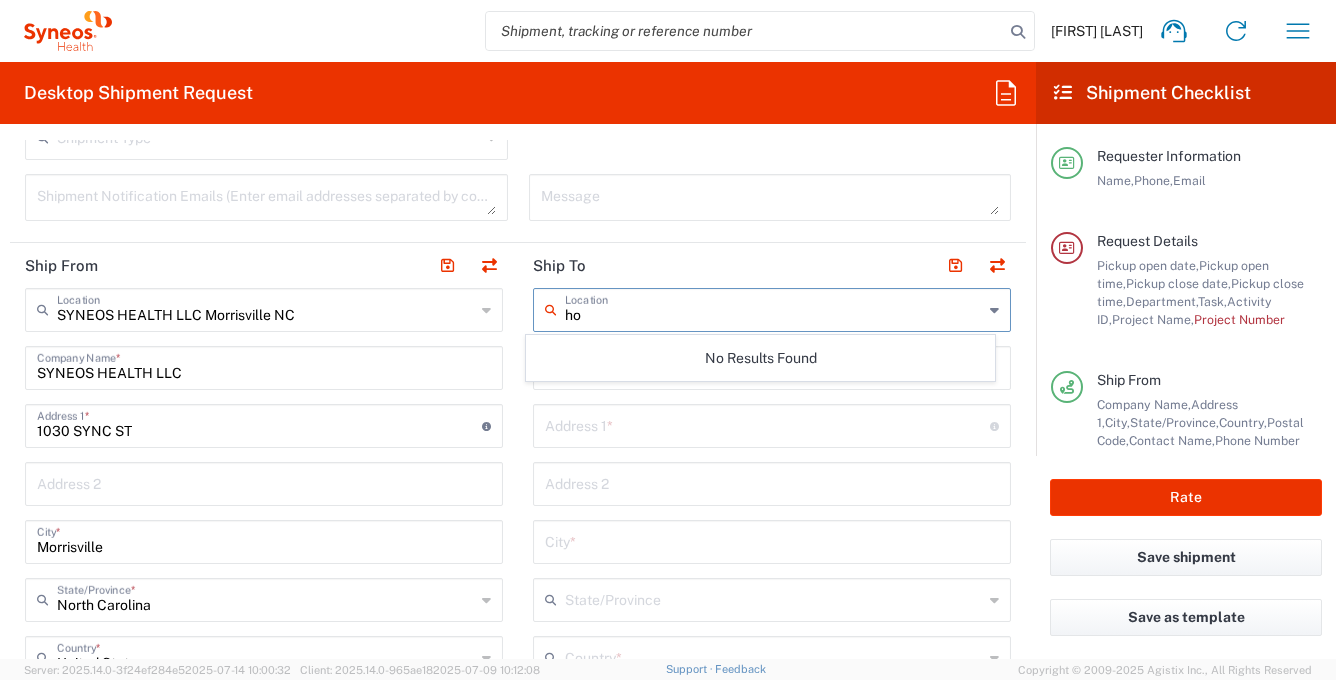 type on "h" 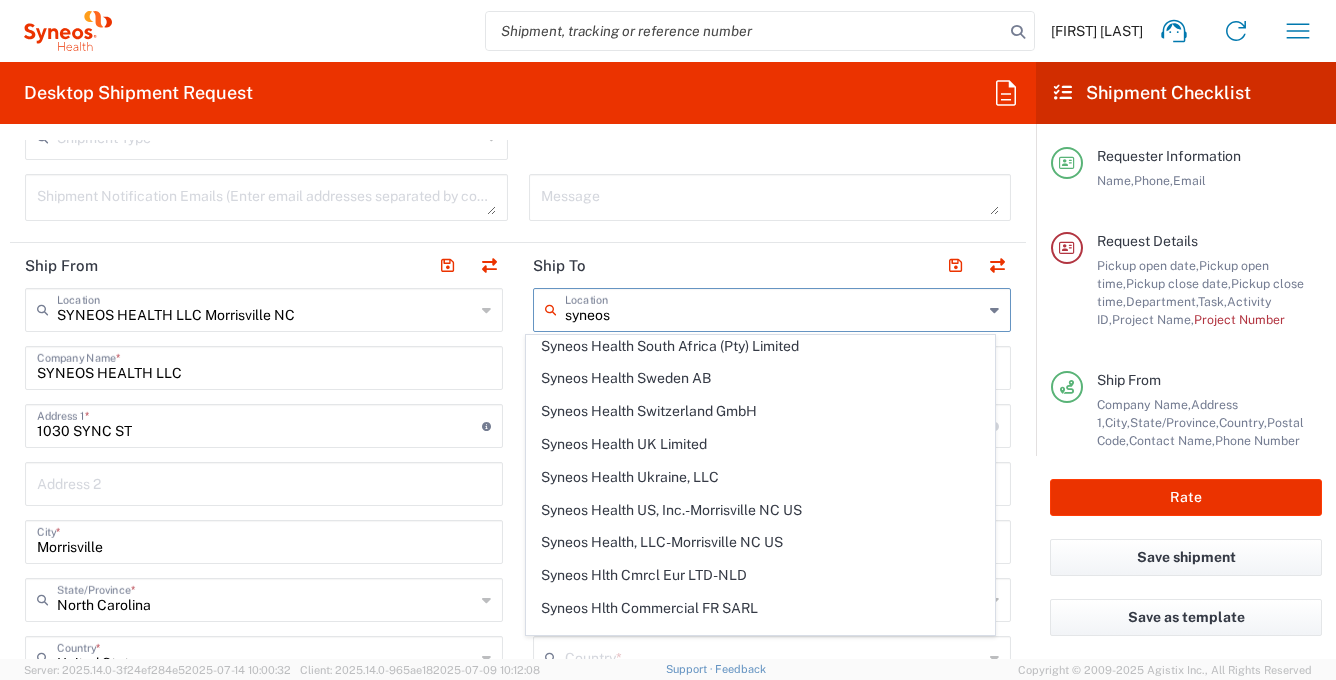 scroll, scrollTop: 2454, scrollLeft: 0, axis: vertical 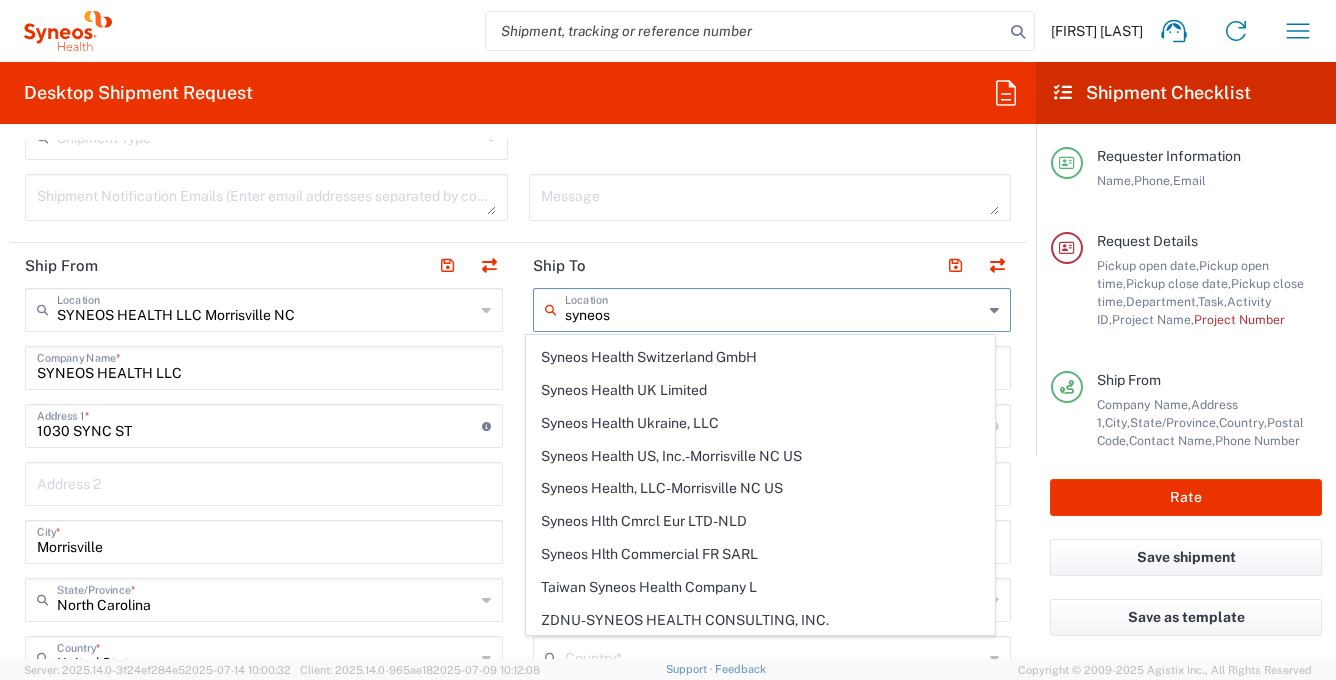 type on "syneos" 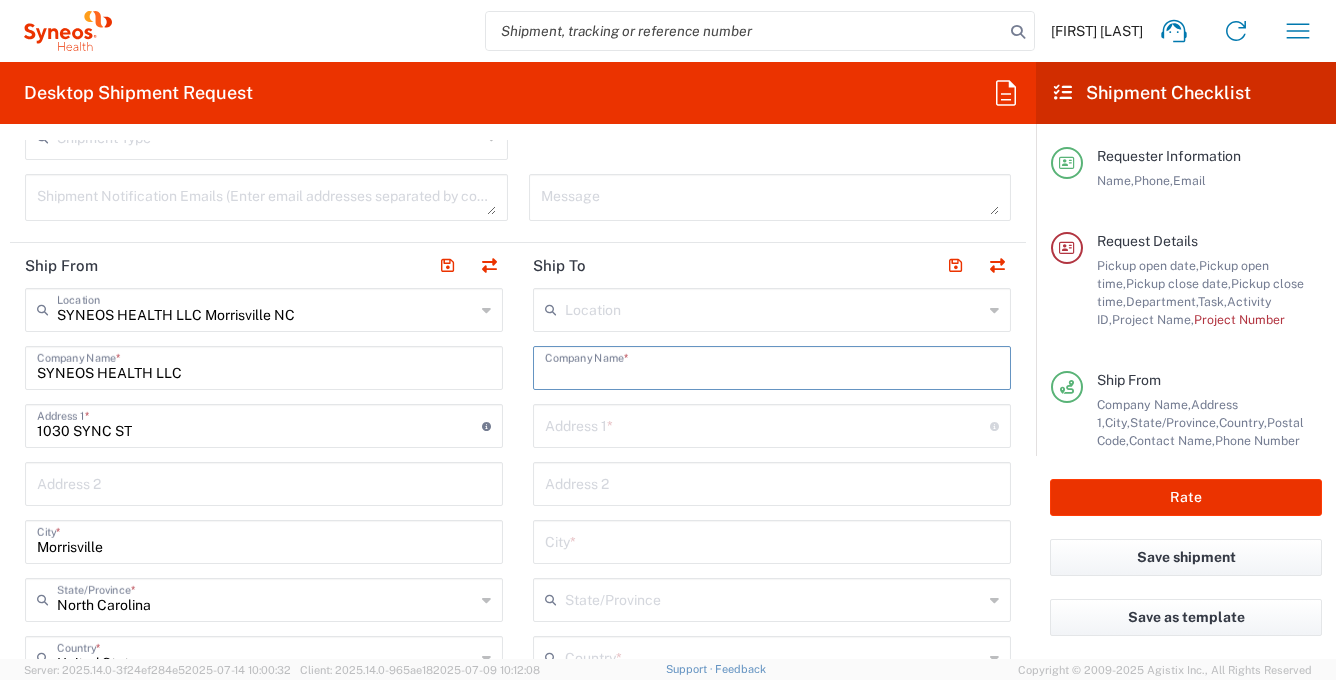 click at bounding box center (772, 366) 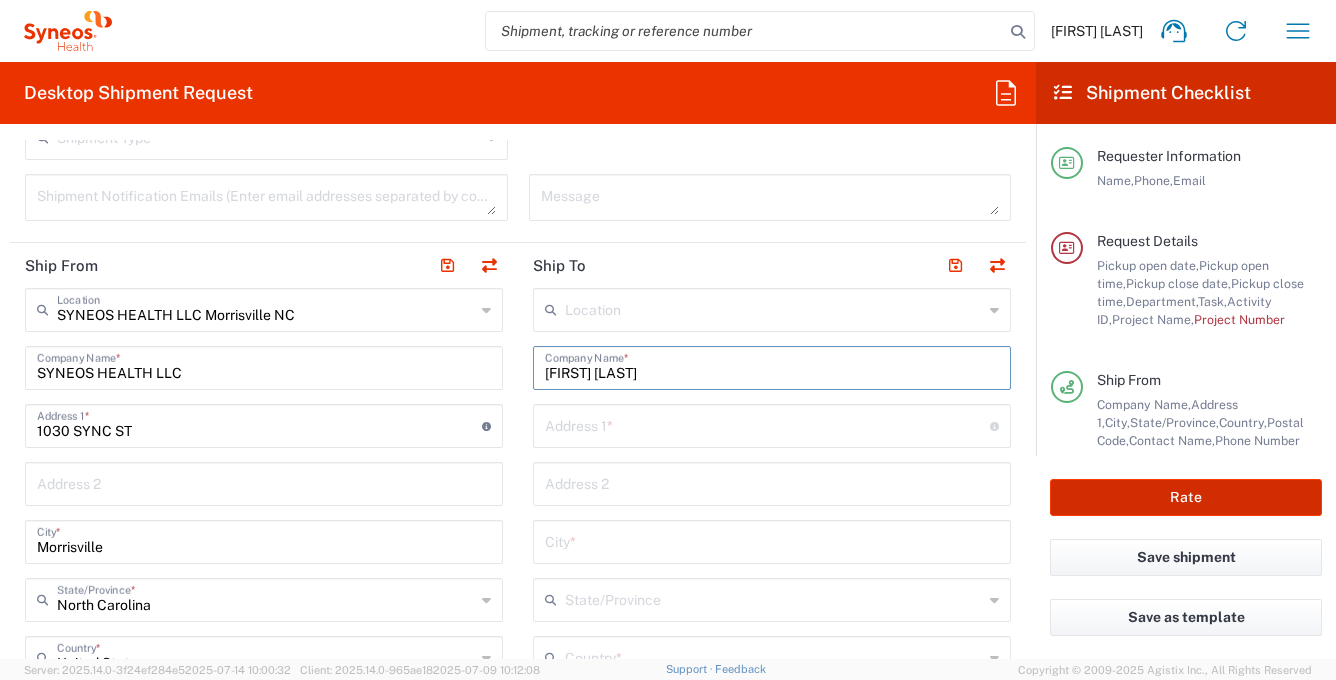 type on "[FIRST] [LAST]" 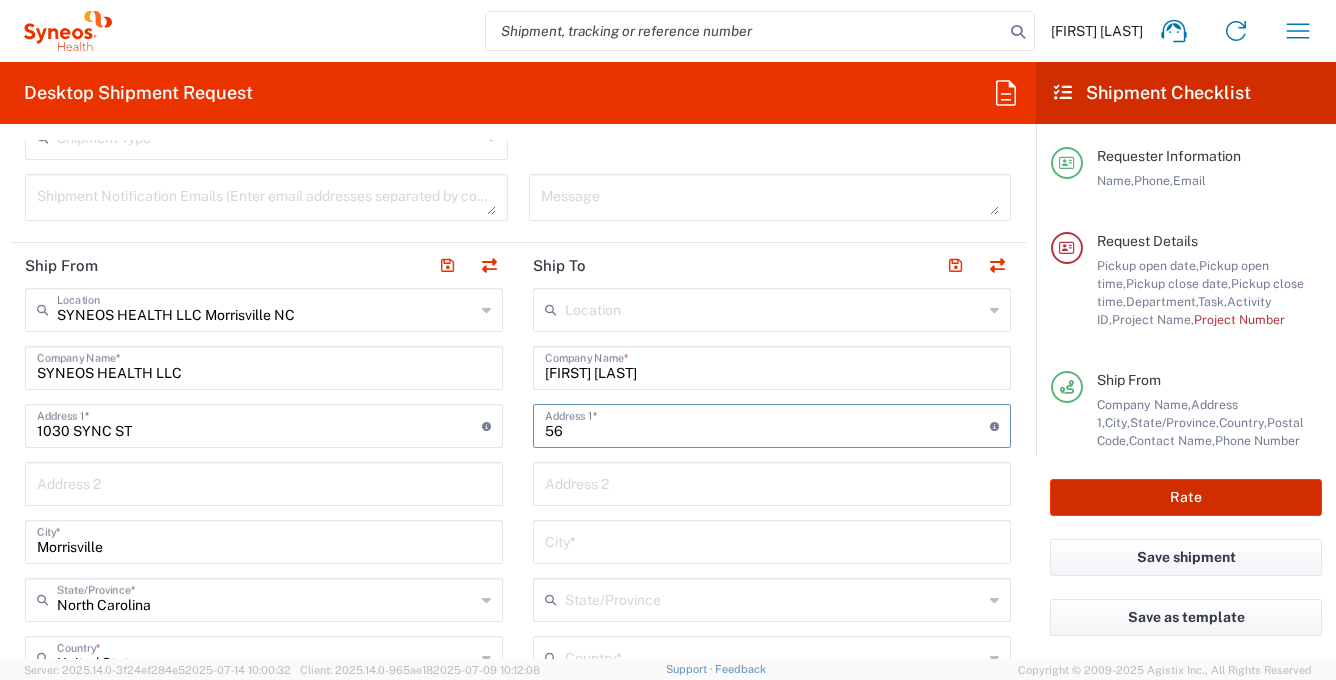 type on "5" 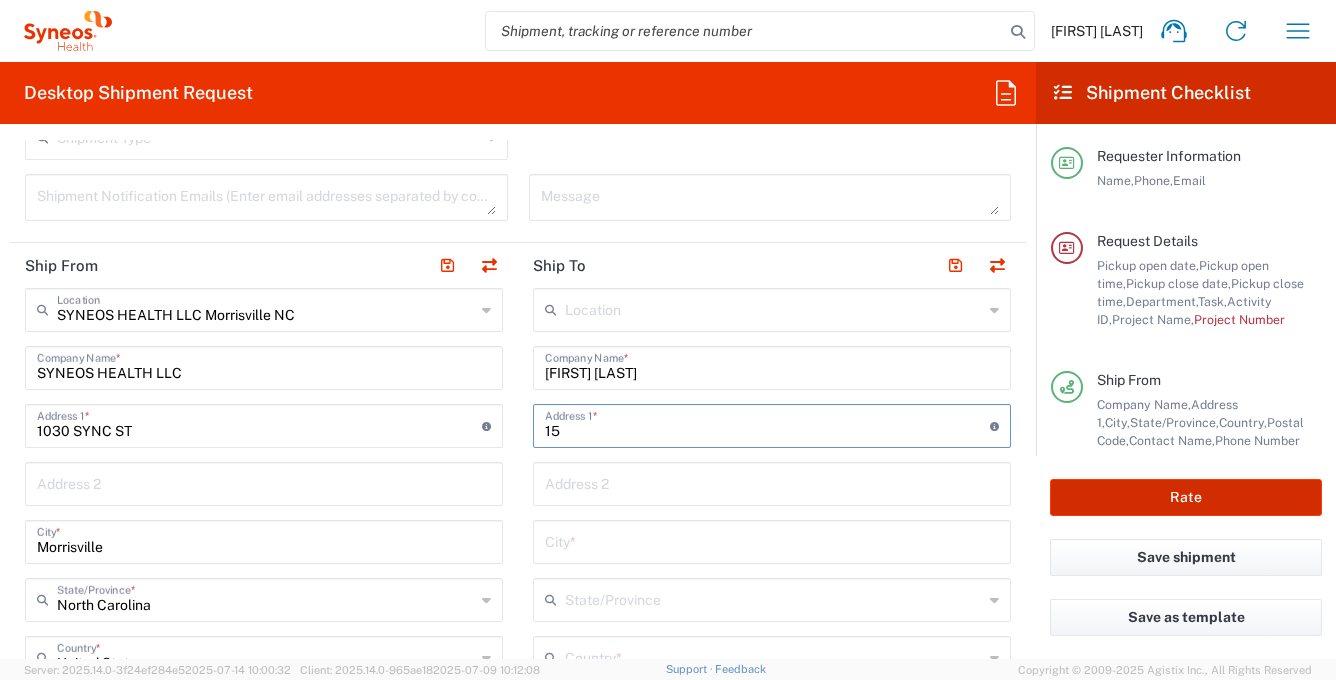 type on "1" 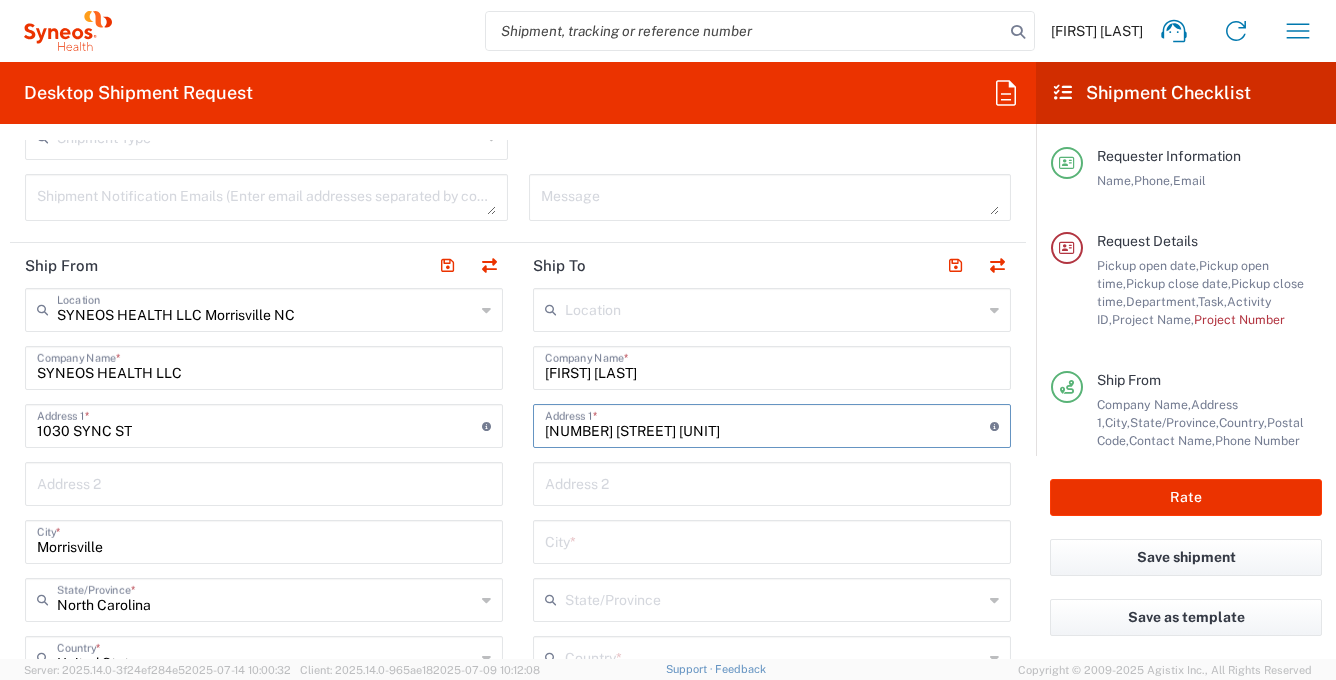 type on "[NUMBER] [STREET] [UNIT]" 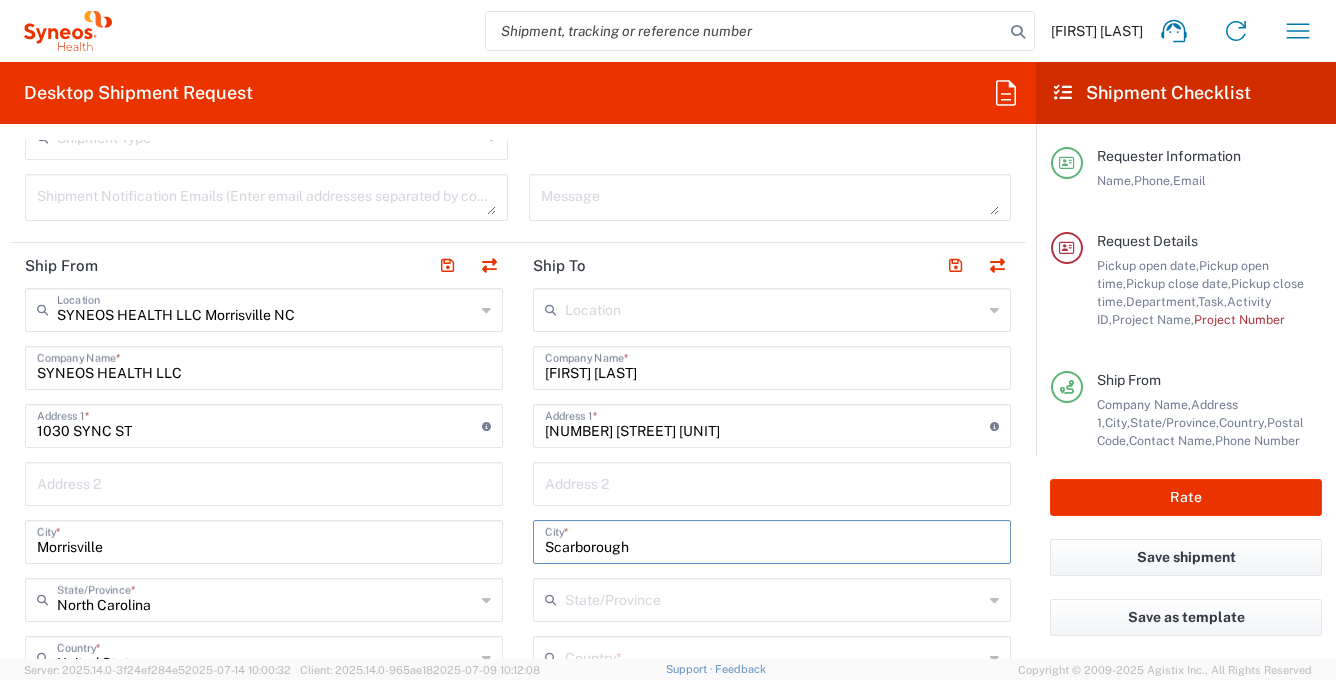 type on "Scarborough" 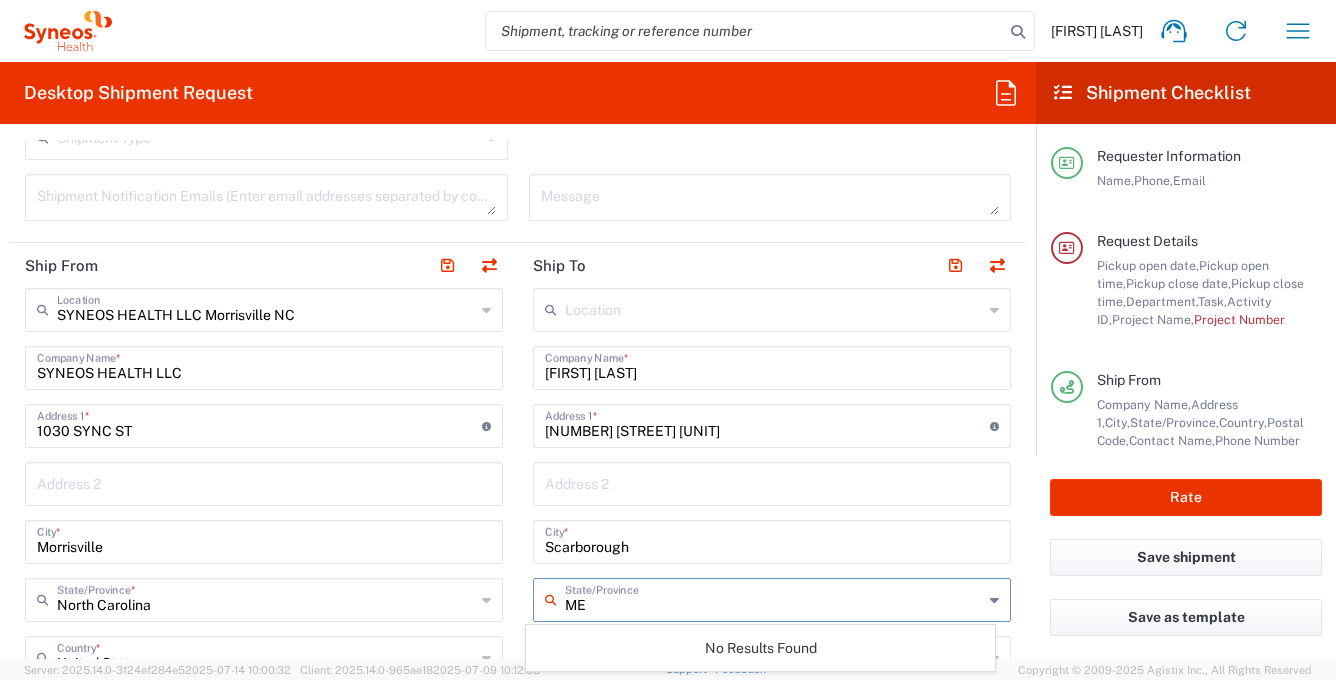 scroll, scrollTop: 800, scrollLeft: 0, axis: vertical 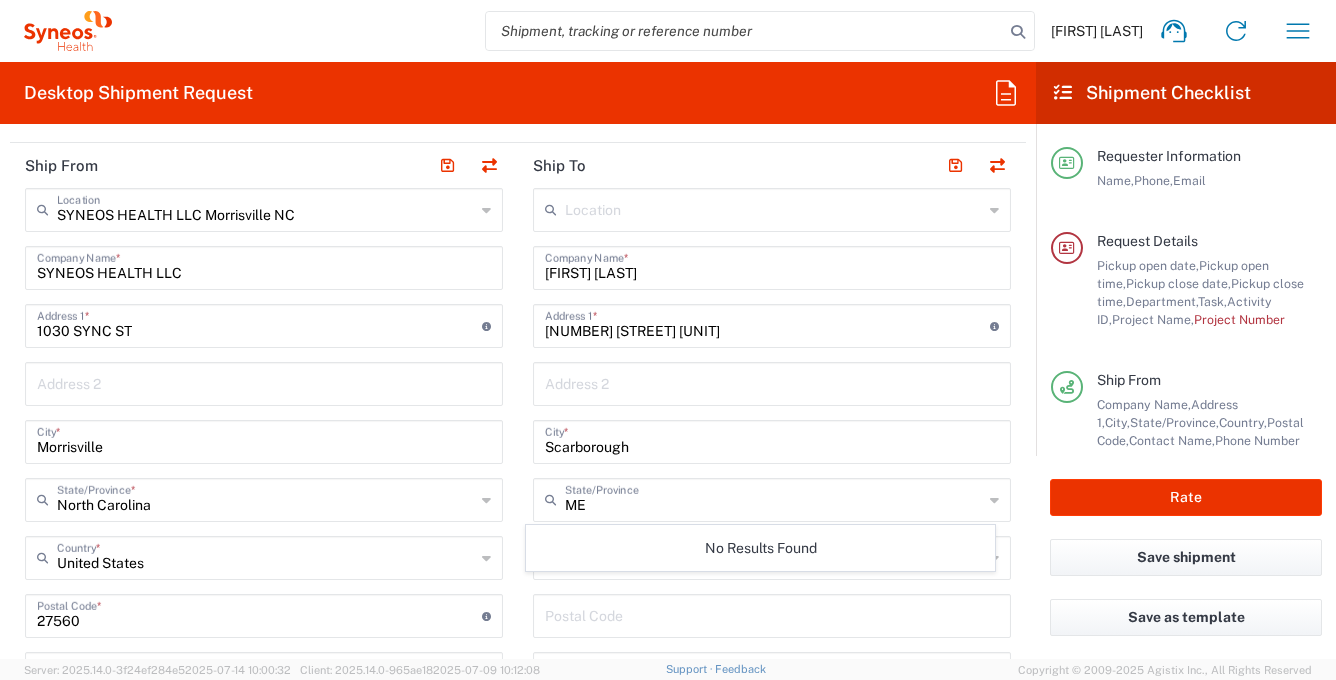 click 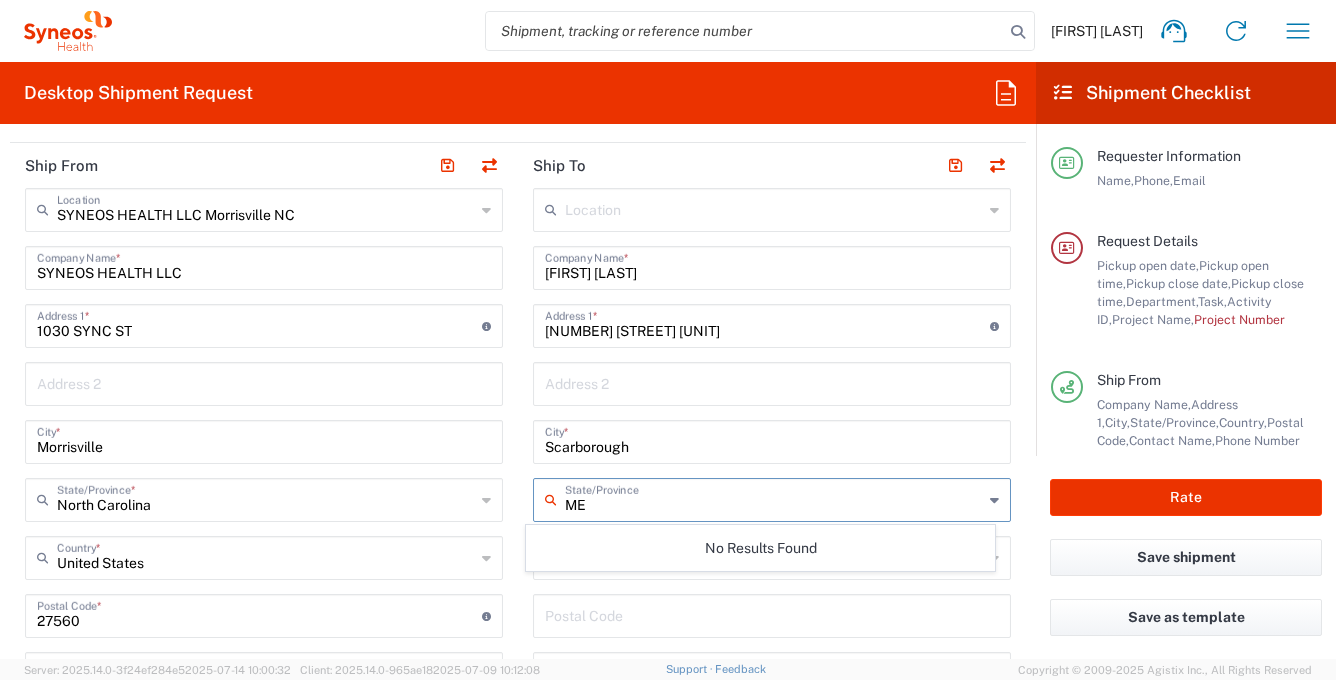 click on "No Results Found" 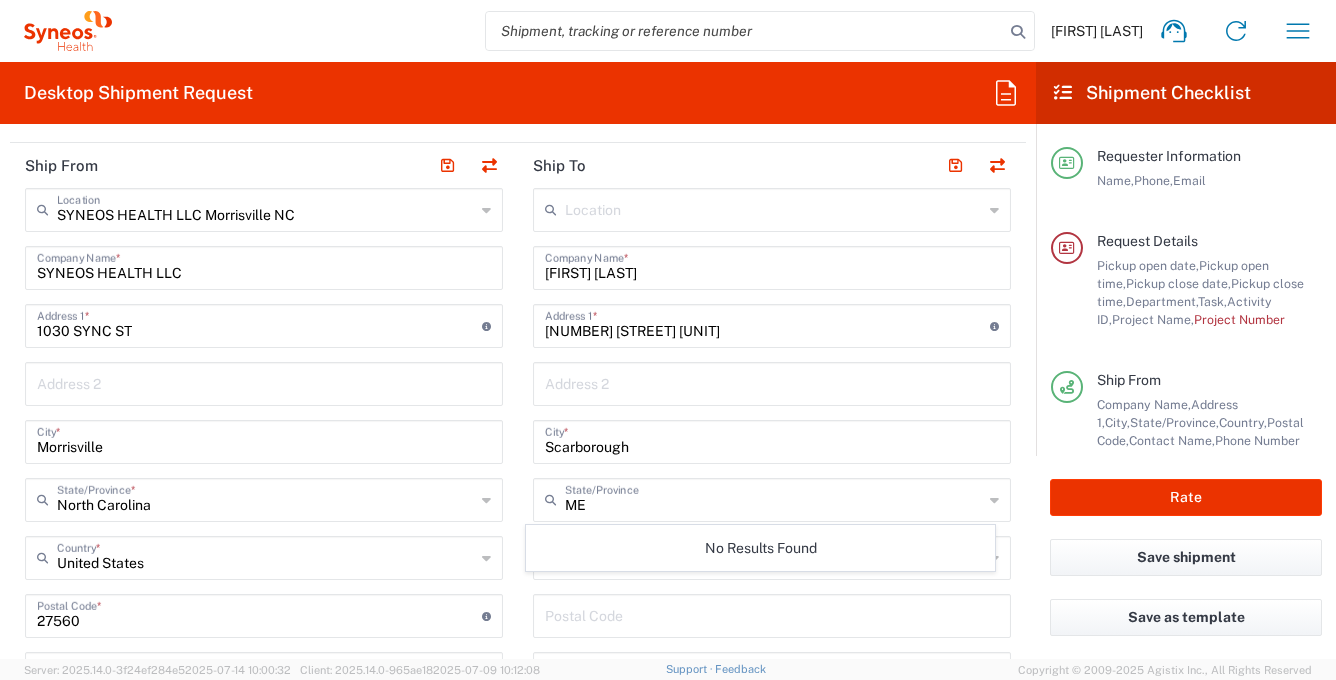click on "ME" at bounding box center (774, 498) 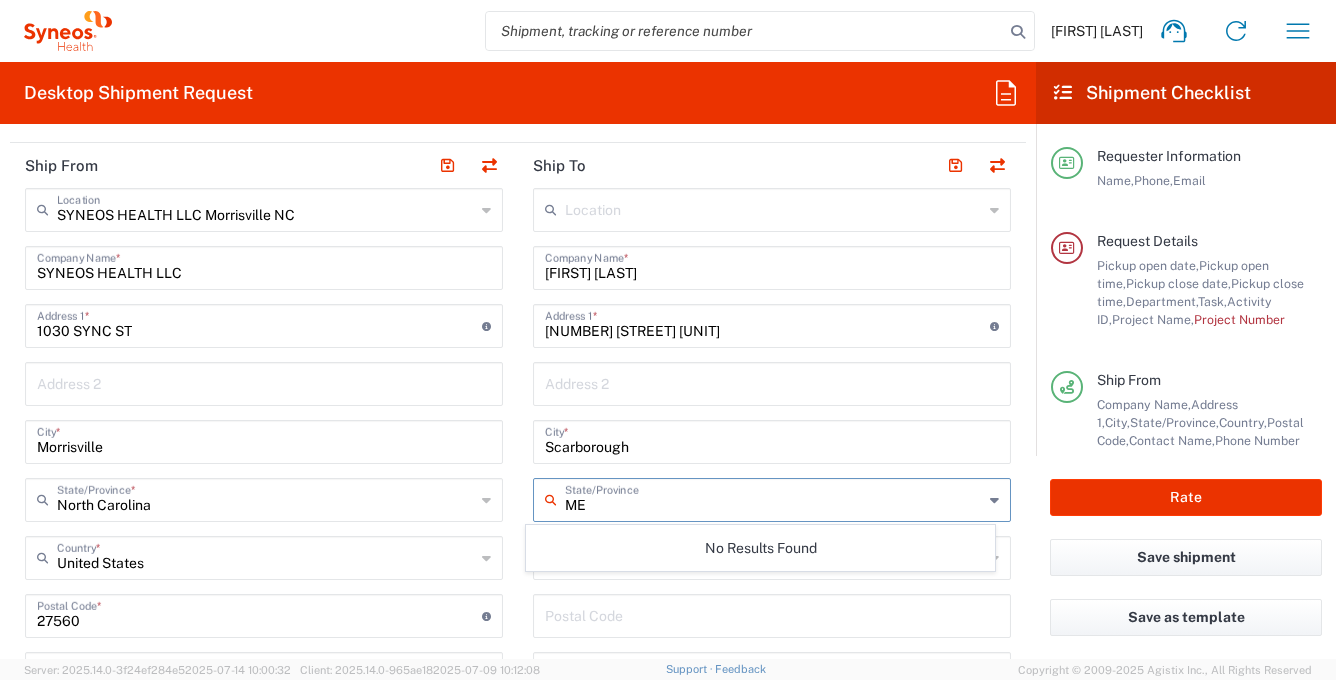 type on "M" 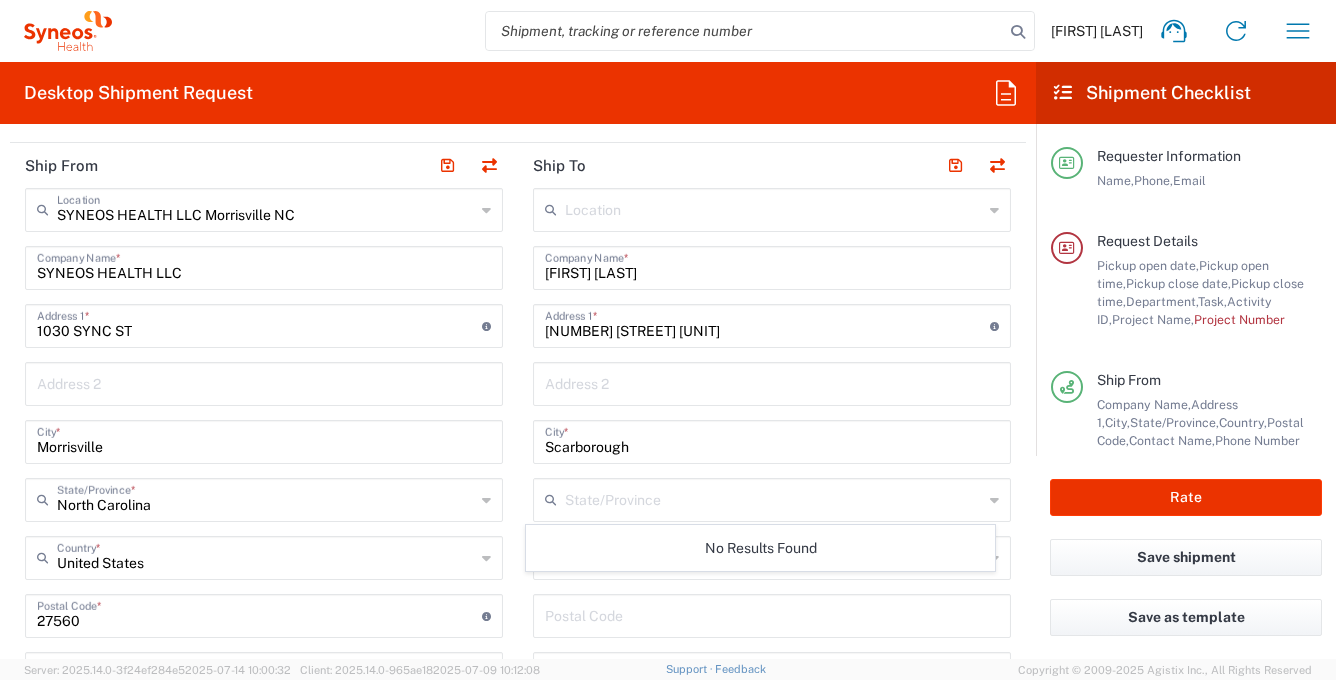 drag, startPoint x: 977, startPoint y: 495, endPoint x: 978, endPoint y: 484, distance: 11.045361 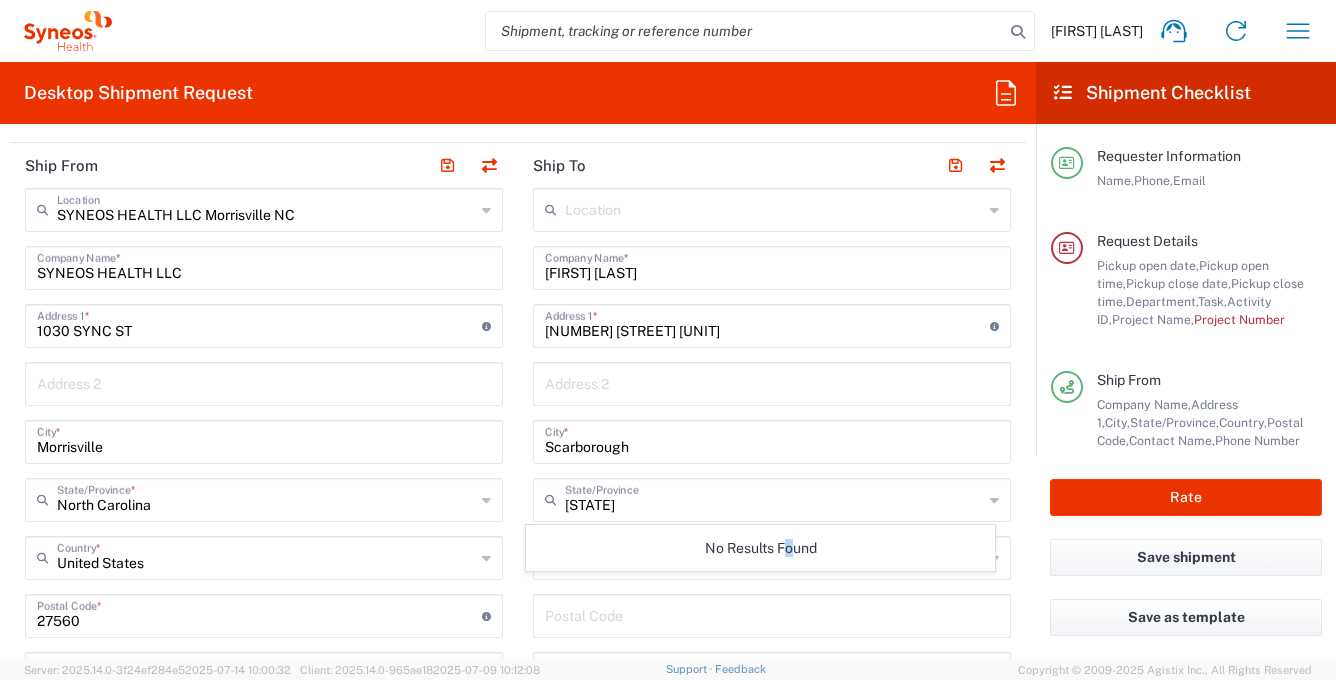 click on "No Results Found" 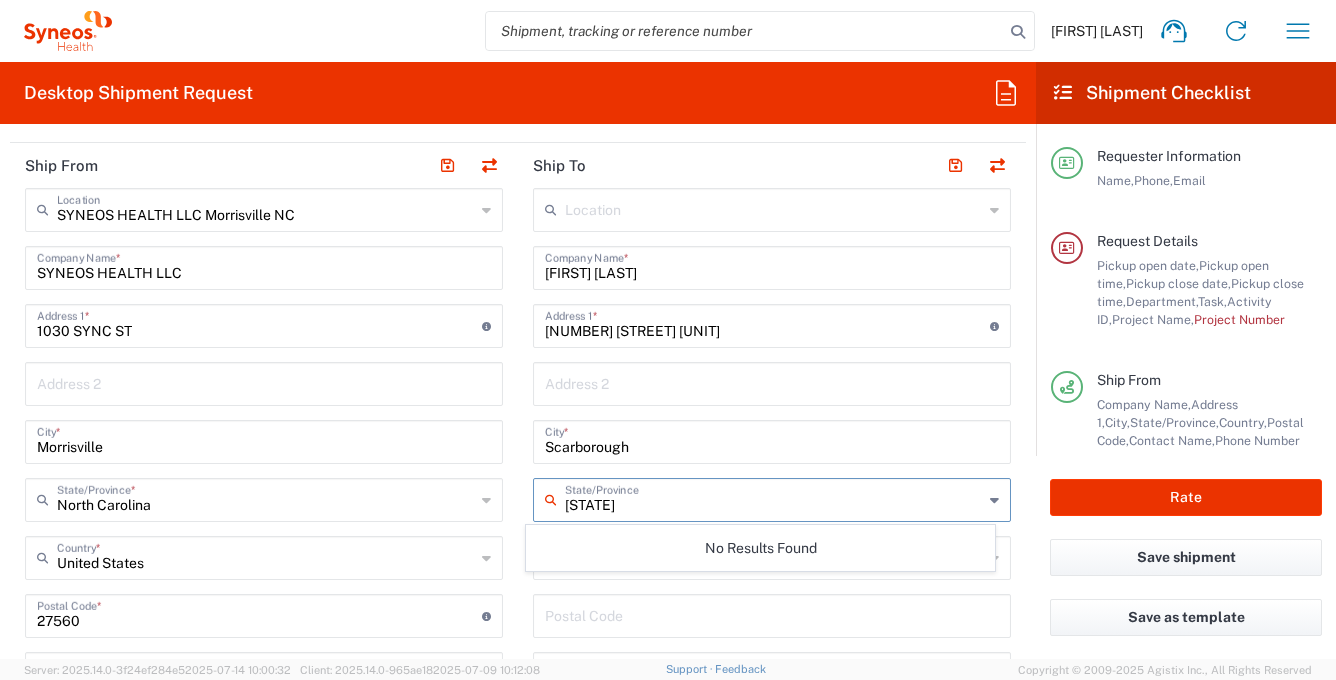 click on "[STATE]" at bounding box center [774, 498] 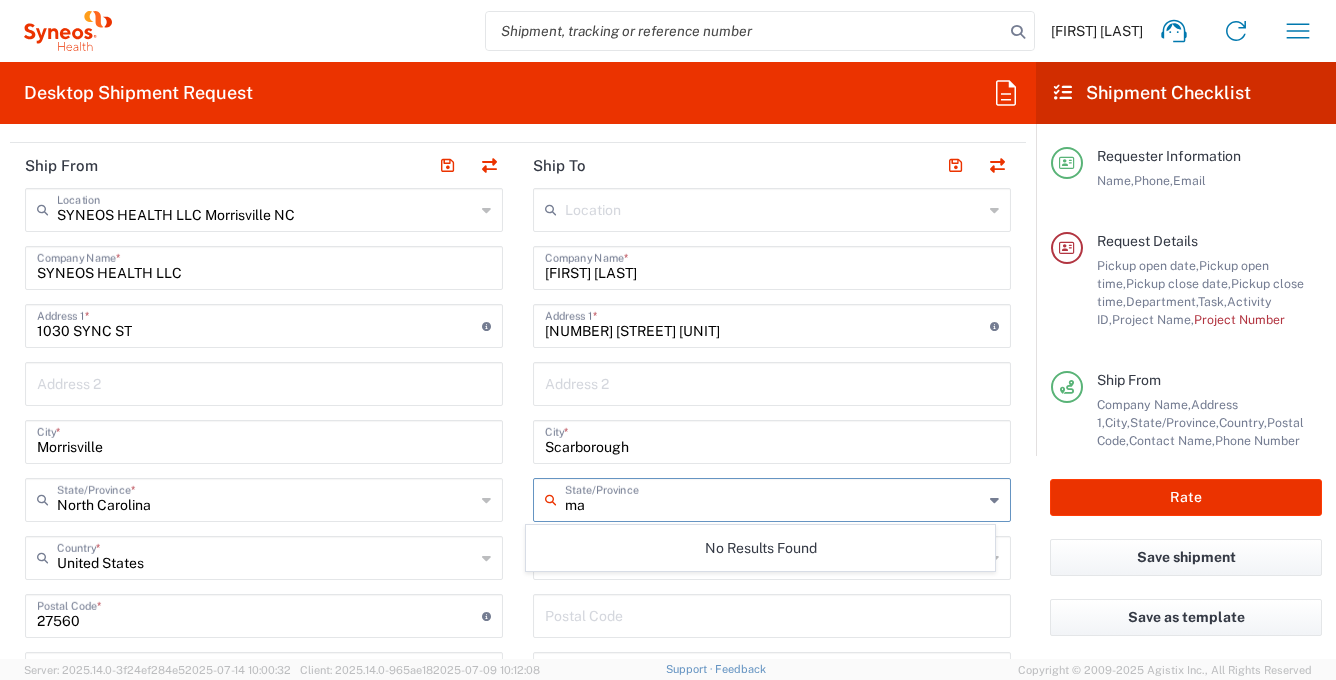 type on "m" 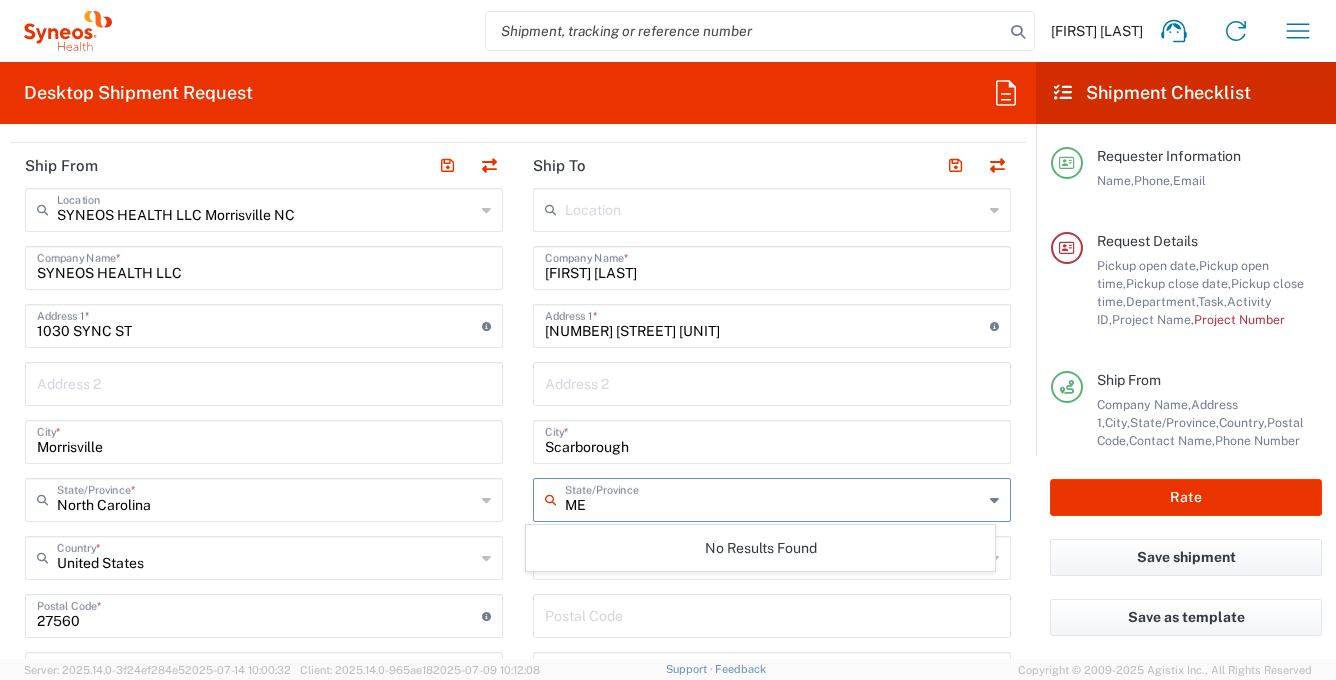 scroll, scrollTop: 900, scrollLeft: 0, axis: vertical 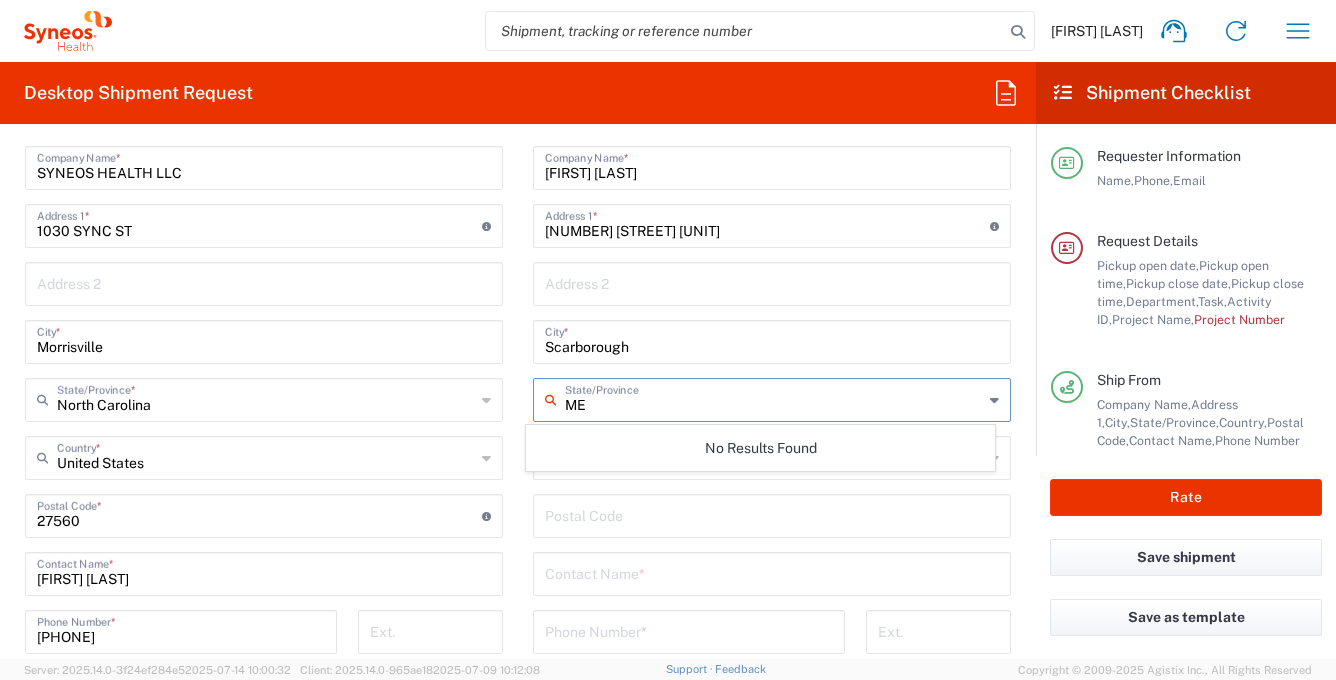 type on "ME" 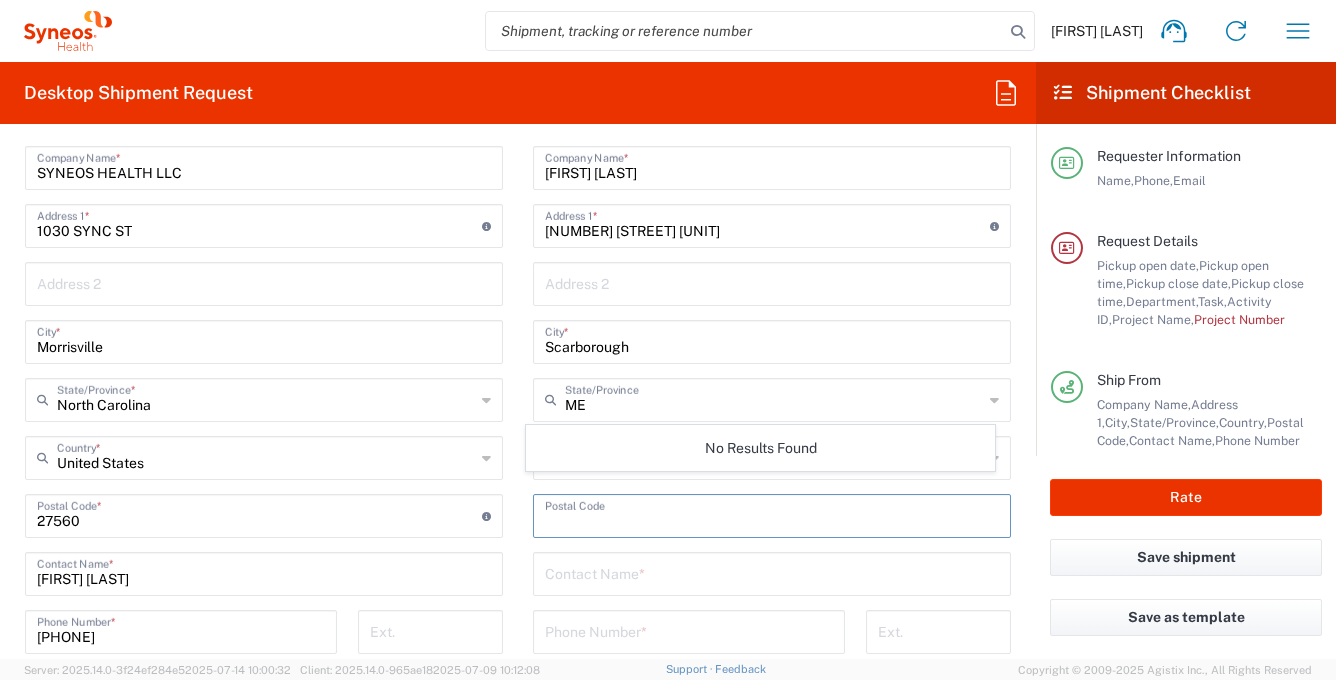 click at bounding box center (772, 514) 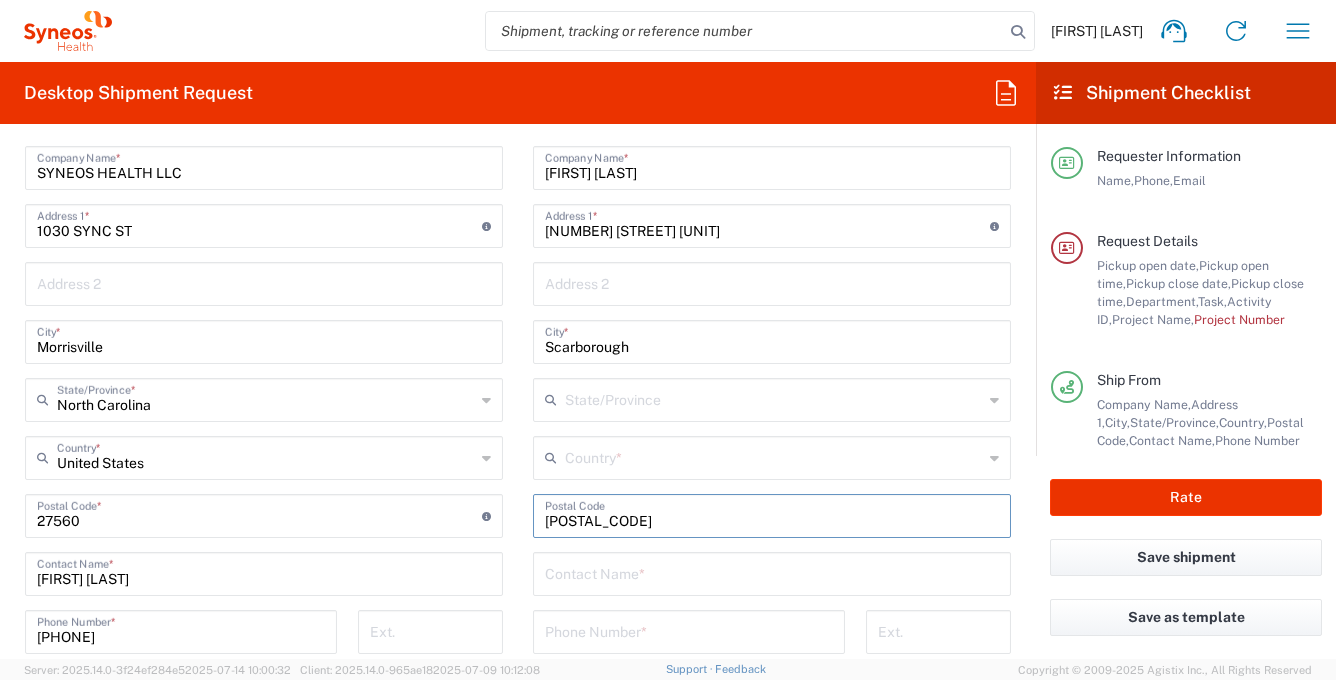 type on "[POSTAL_CODE]" 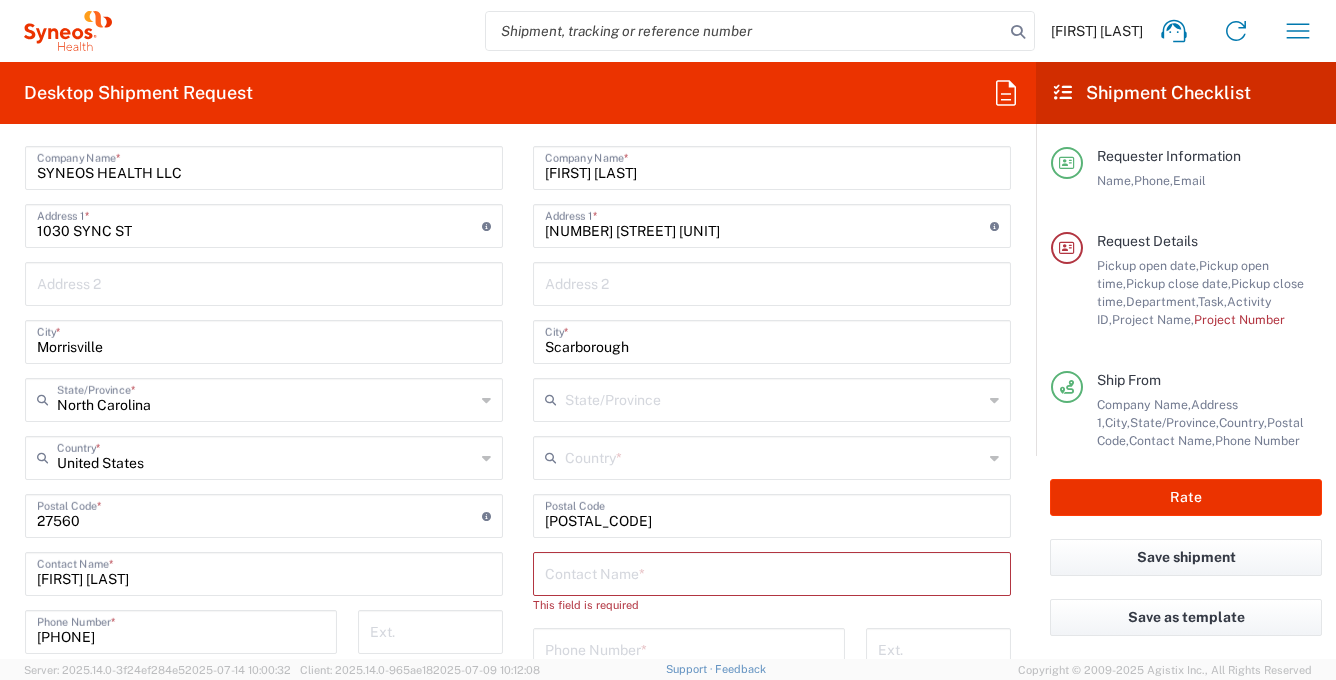 click 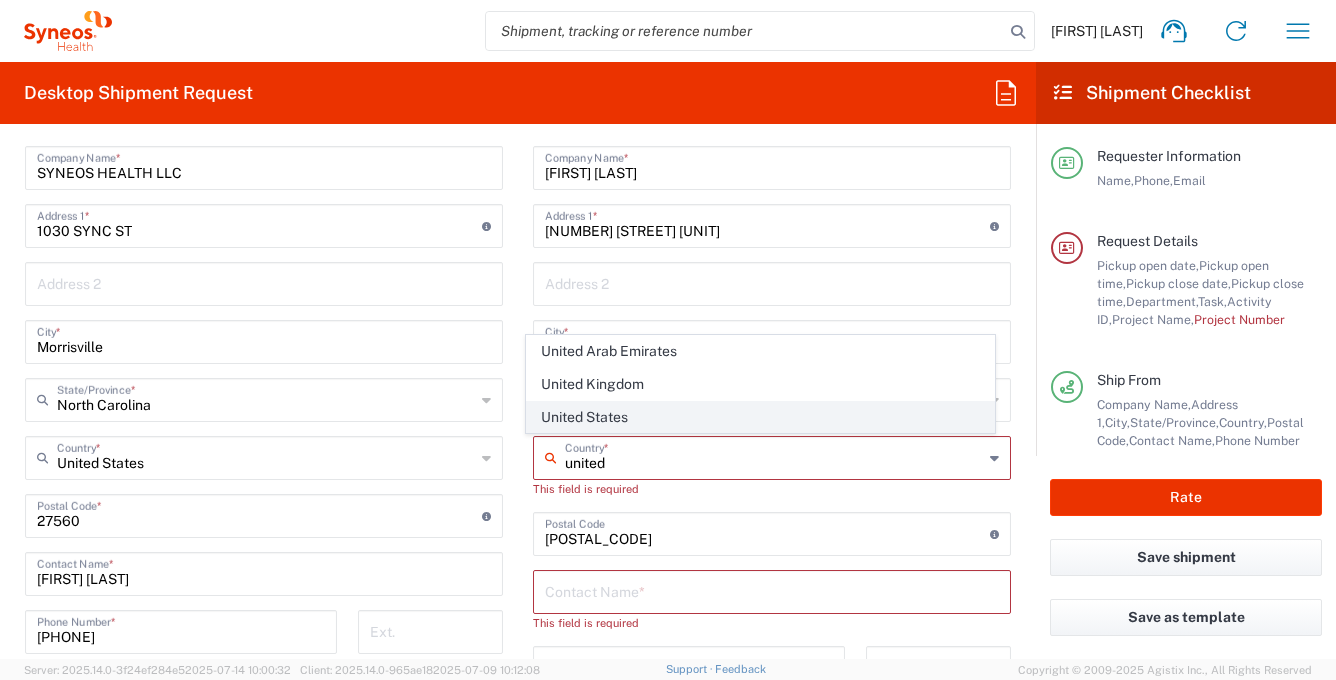 click on "United States" 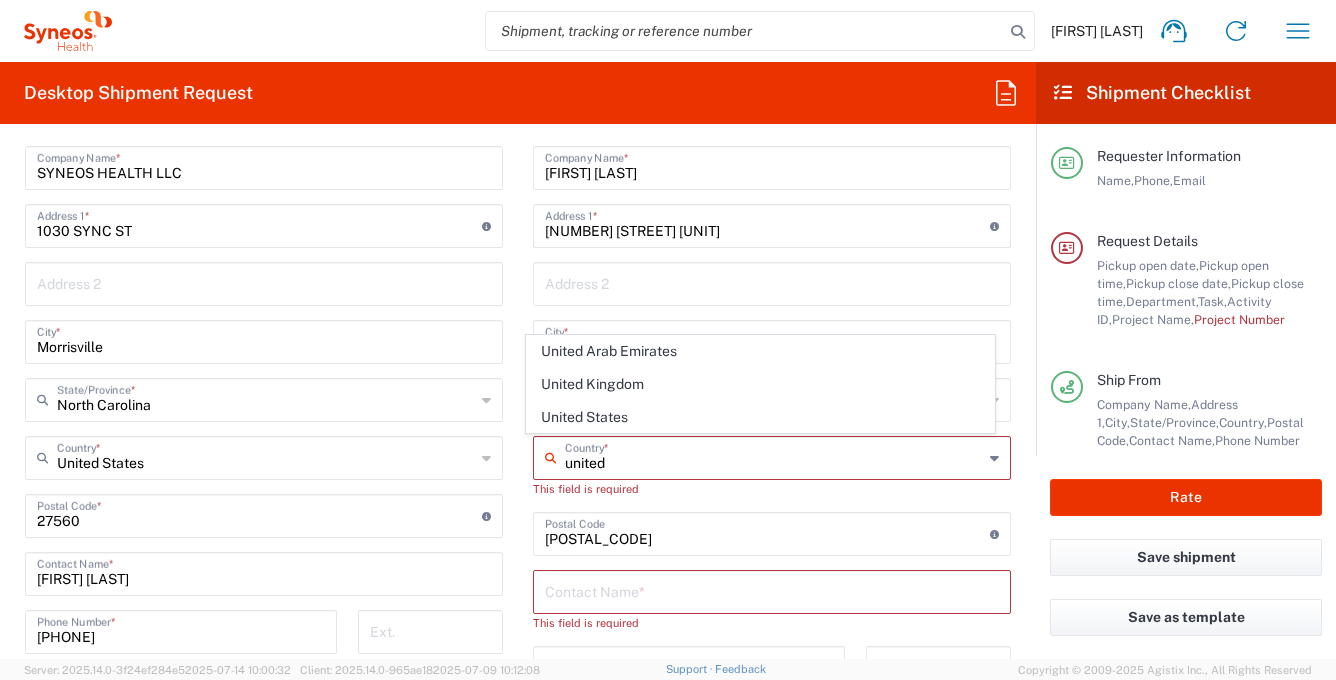 type on "United States" 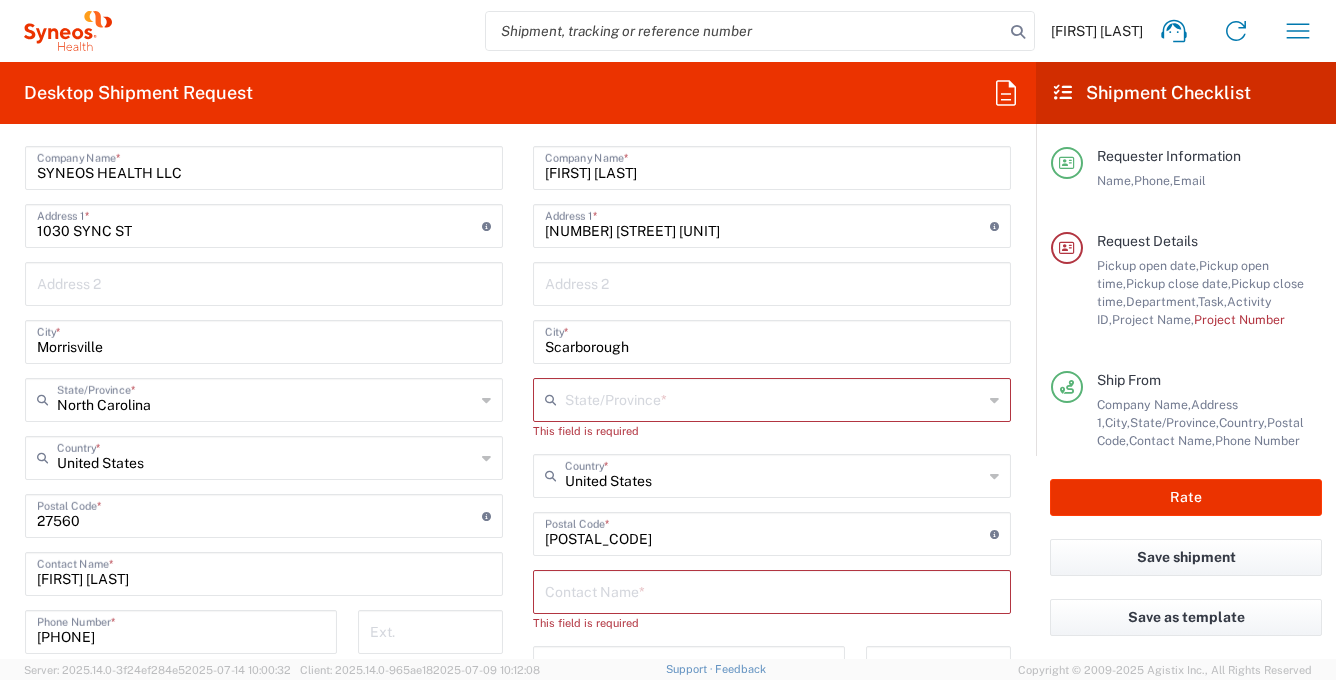 click at bounding box center [774, 398] 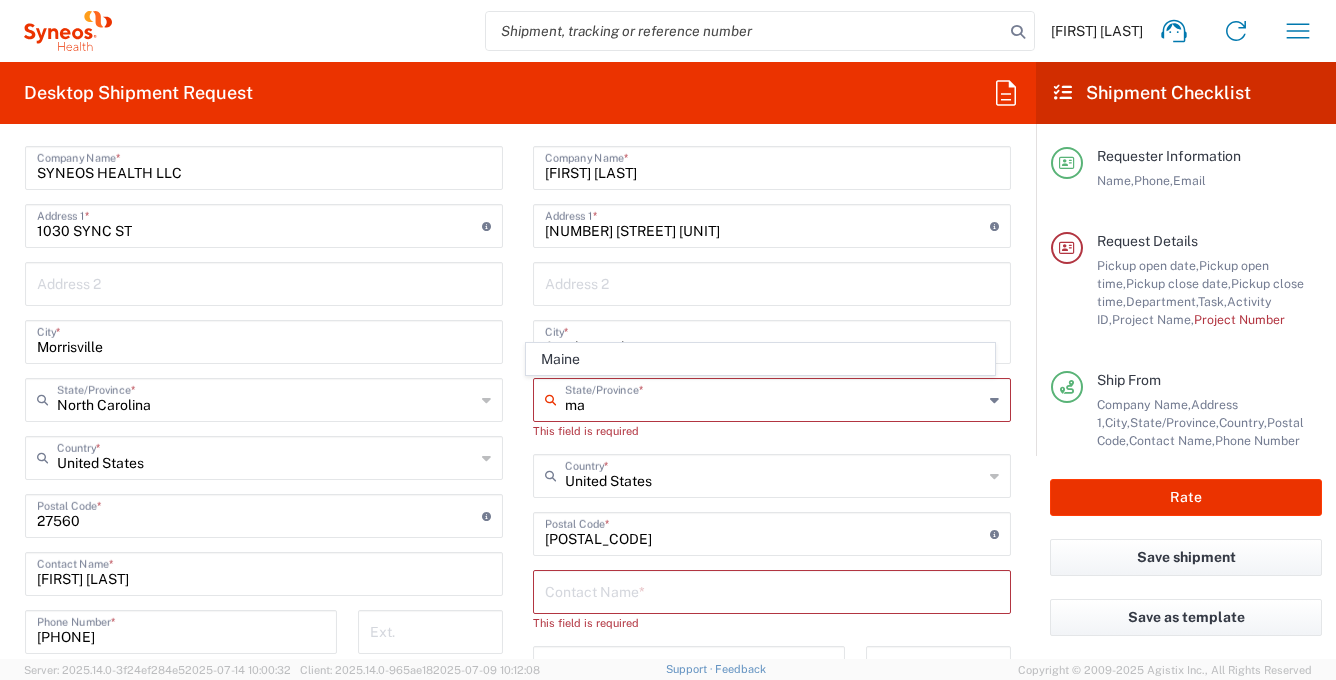 type on "m" 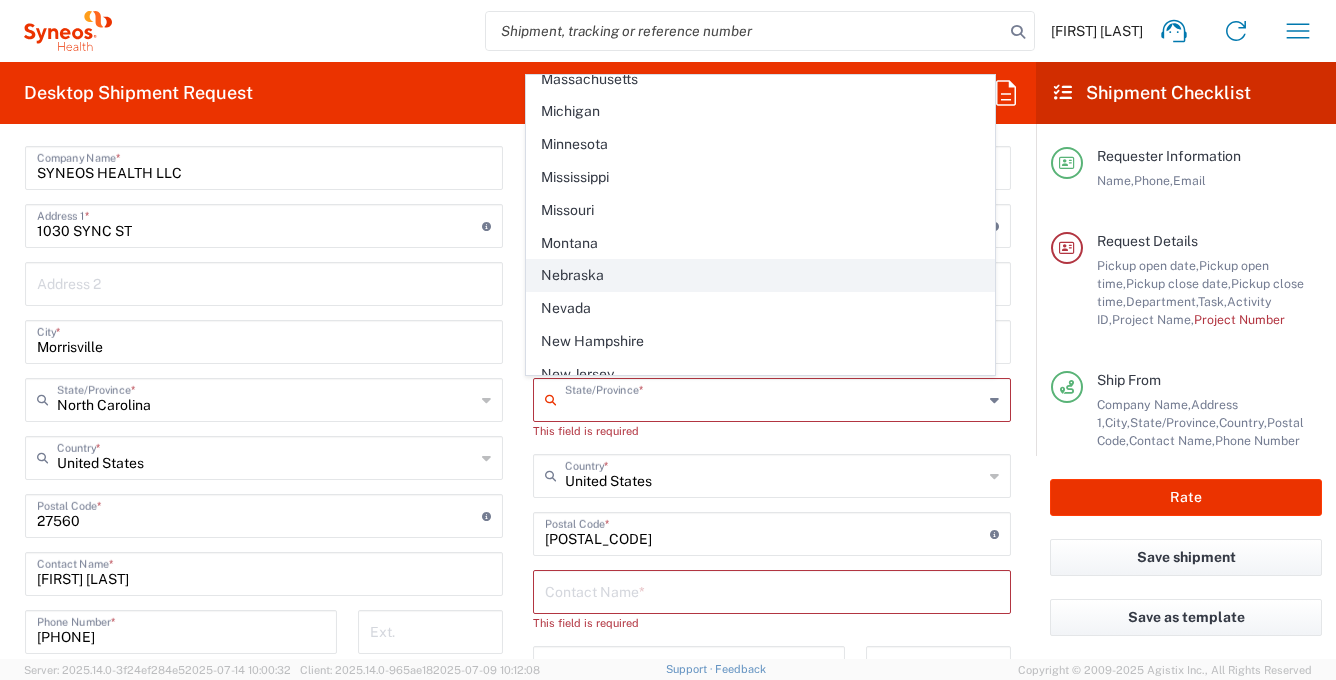 scroll, scrollTop: 700, scrollLeft: 0, axis: vertical 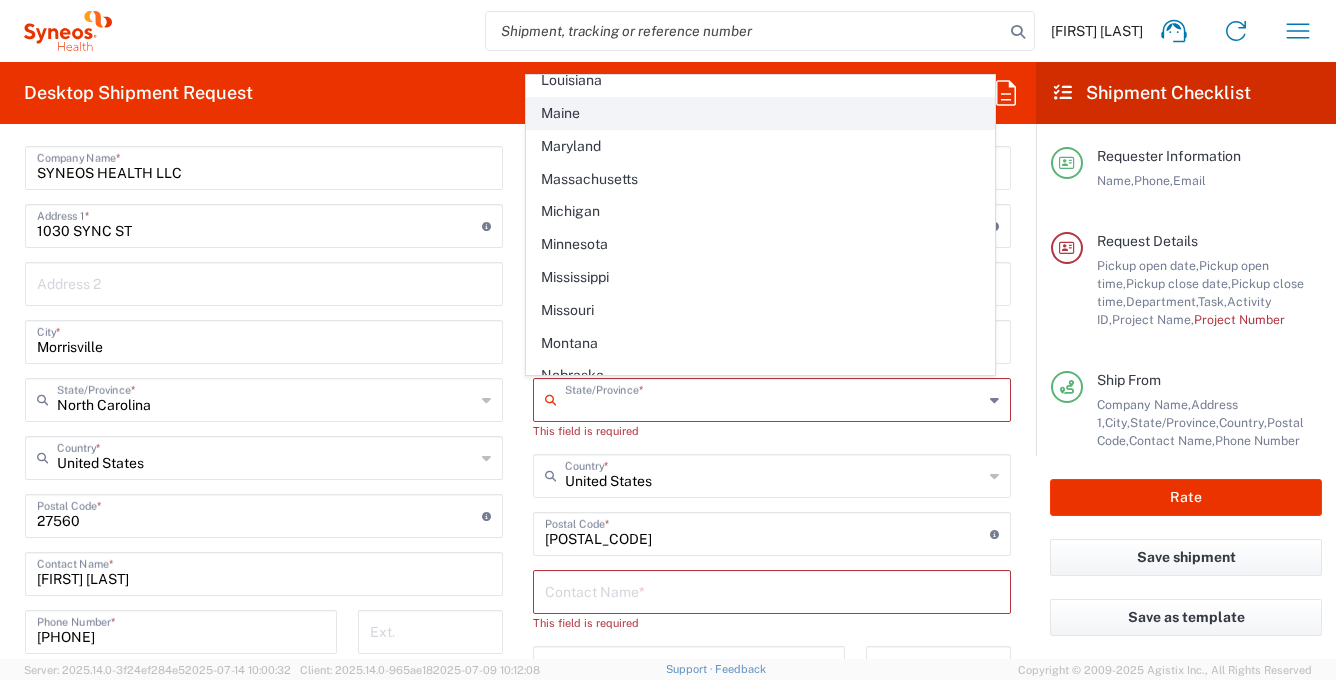 click on "Maine" 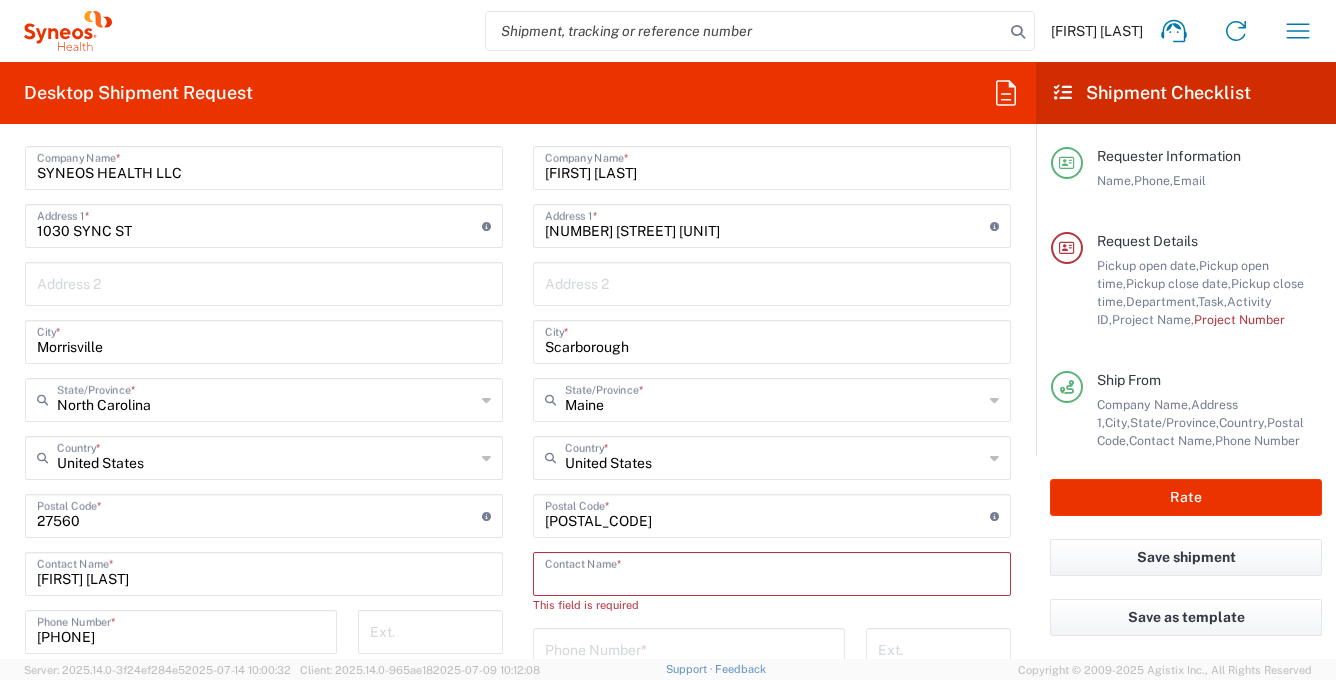click at bounding box center (772, 572) 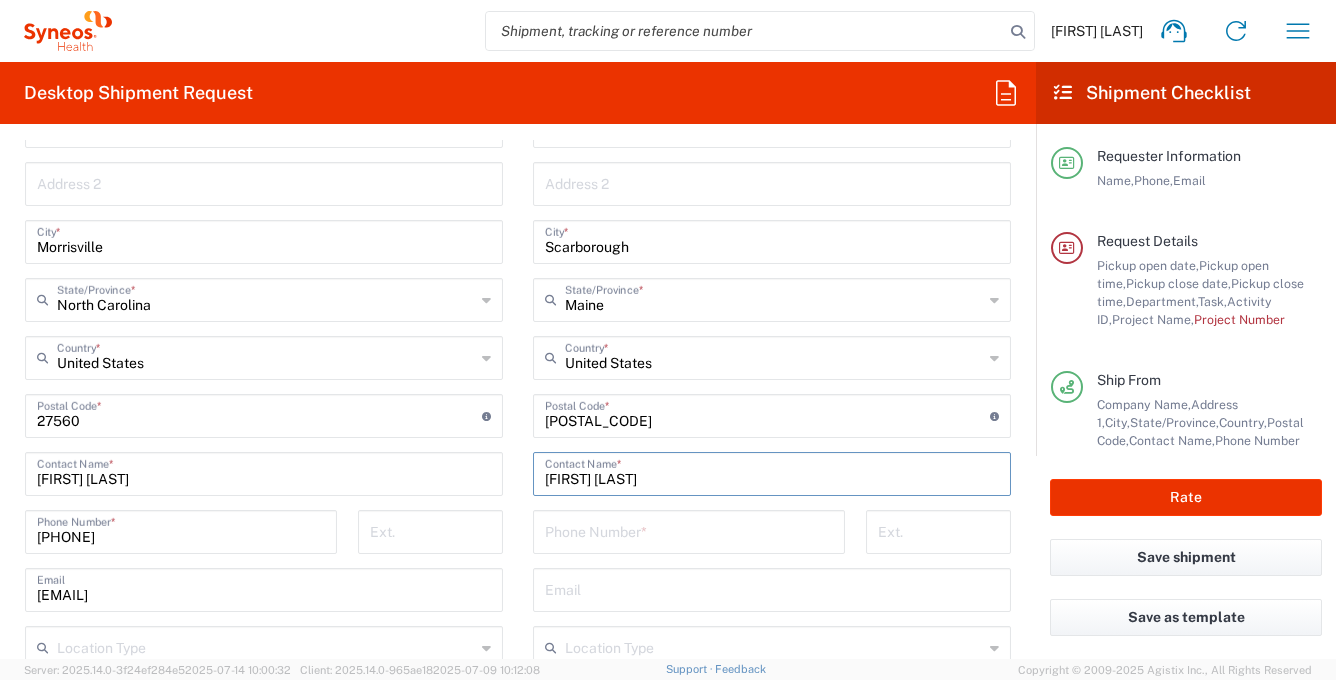 scroll, scrollTop: 1100, scrollLeft: 0, axis: vertical 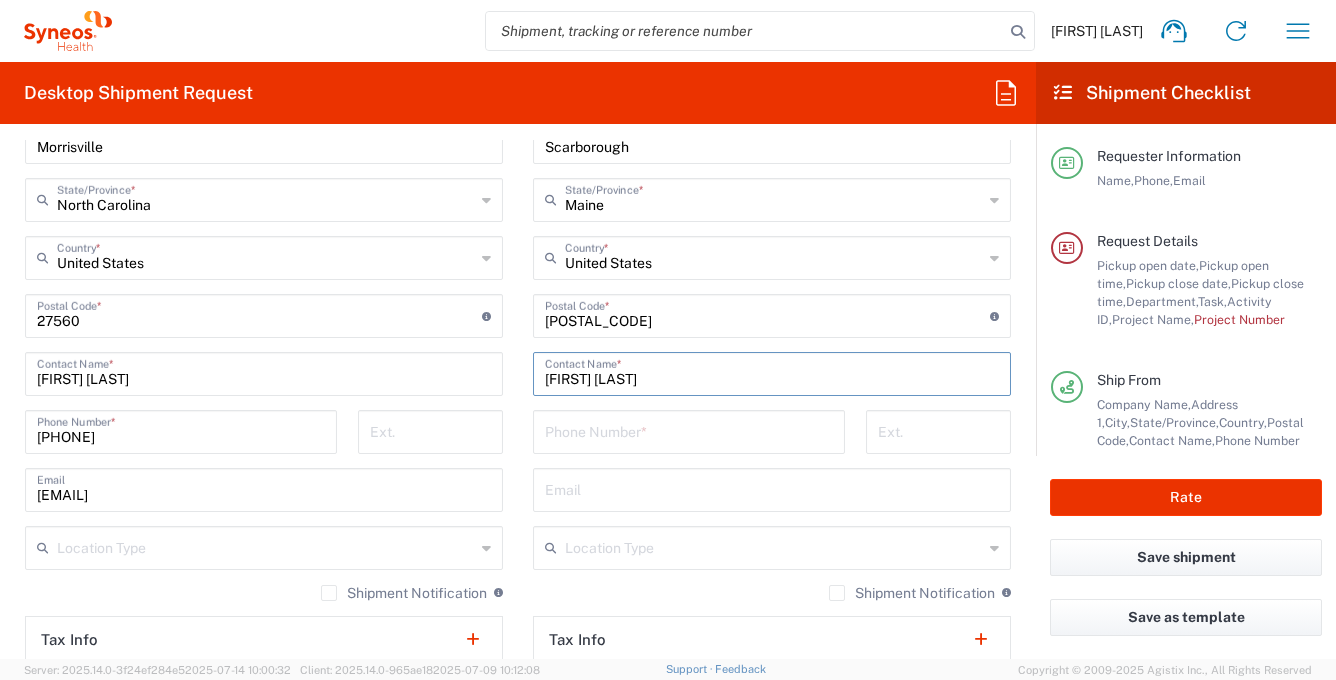 type on "[FIRST] [LAST]" 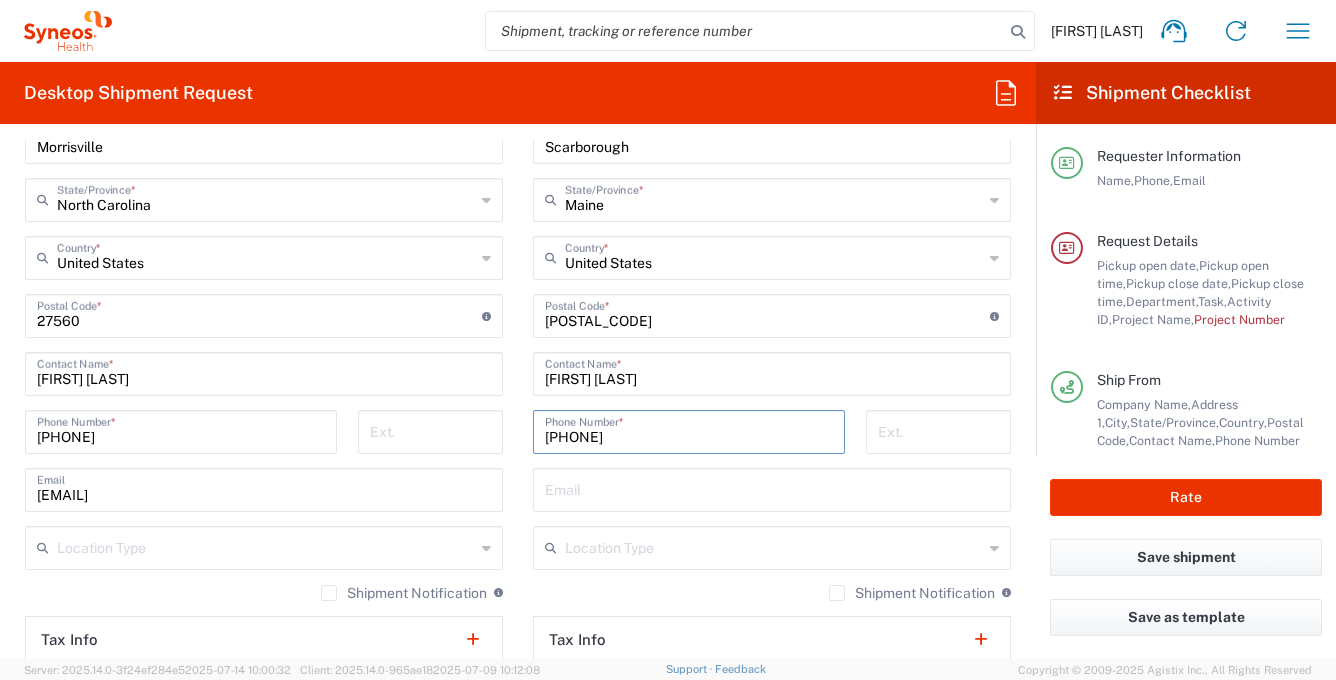 type on "[PHONE]" 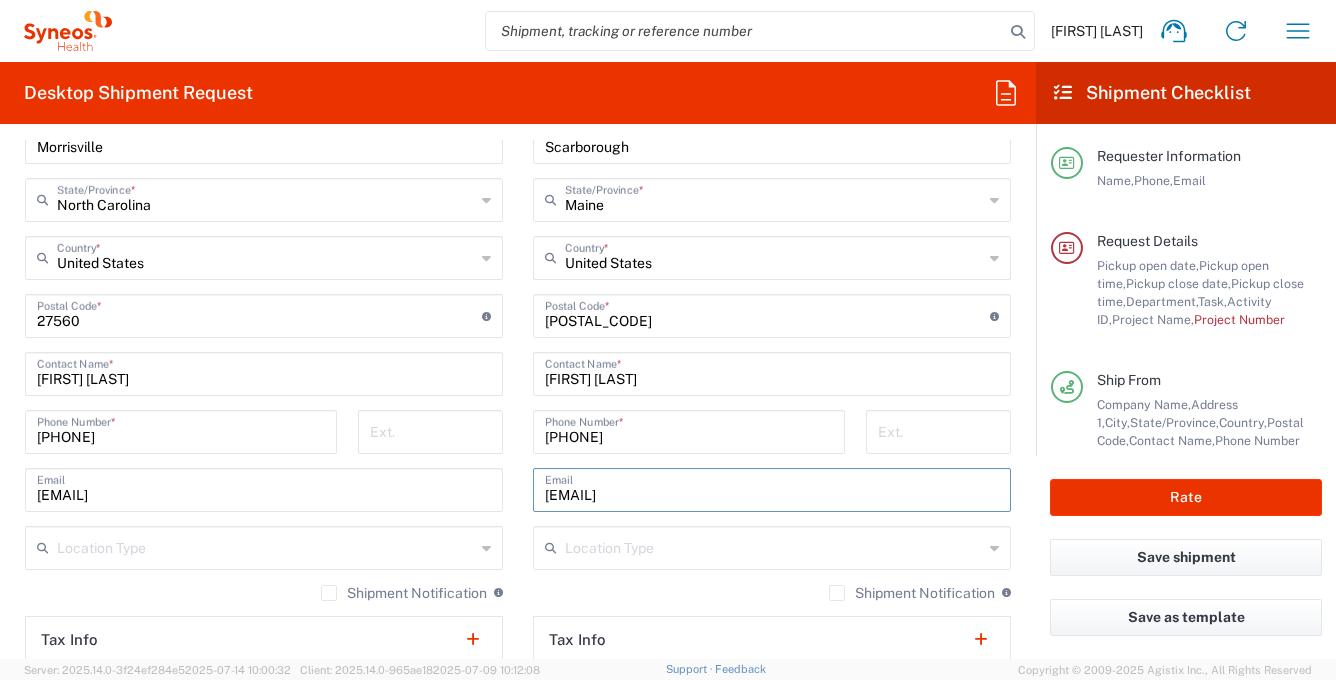 type on "[EMAIL]" 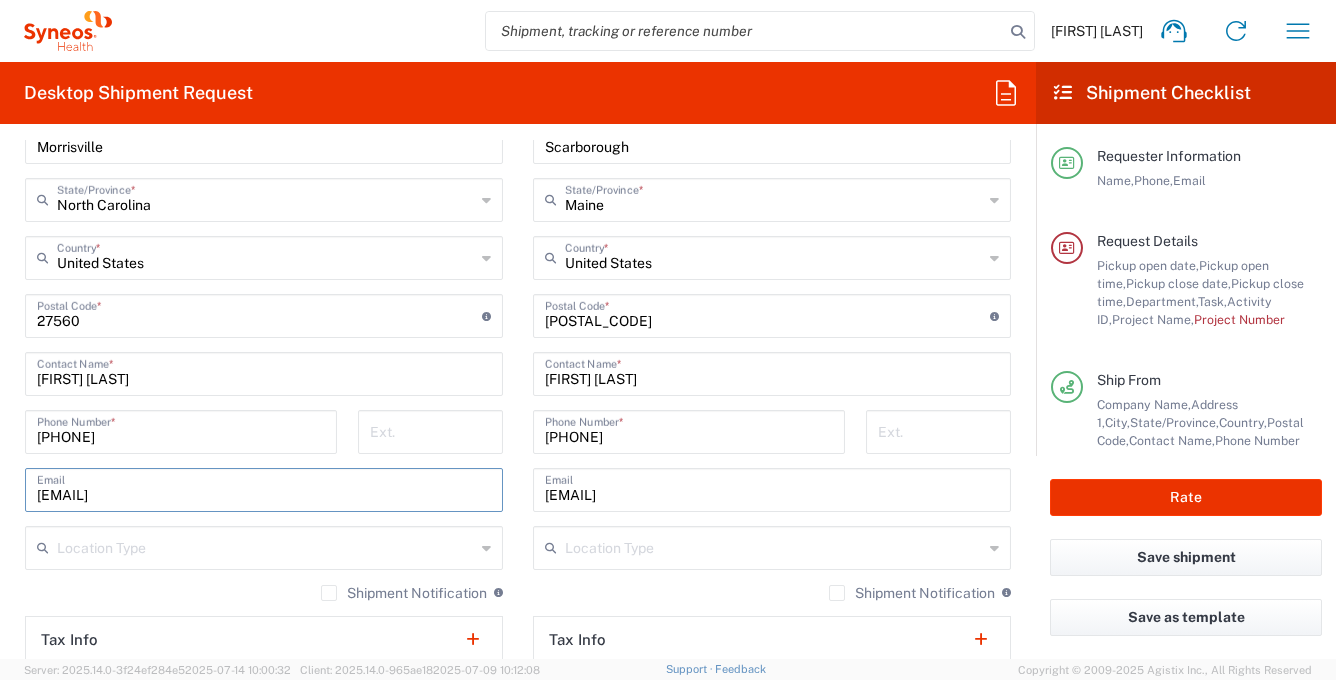 click on "[EMAIL]" at bounding box center (264, 488) 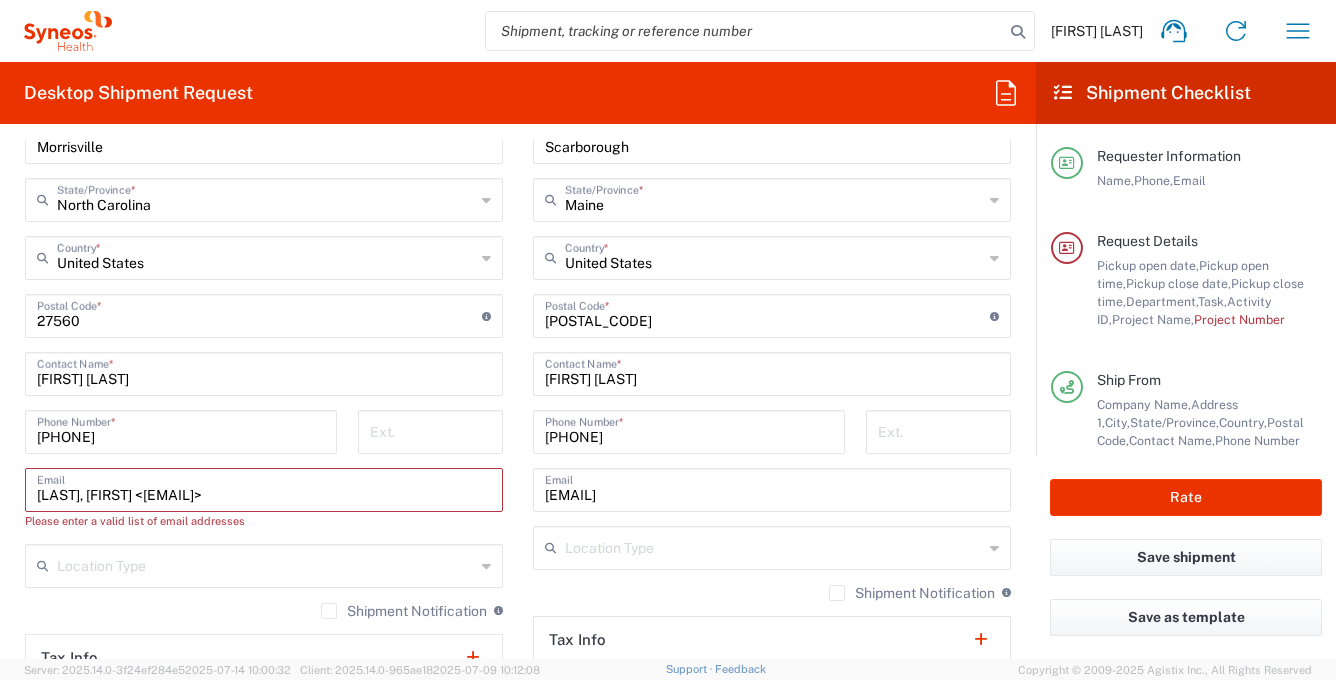 scroll, scrollTop: 0, scrollLeft: 0, axis: both 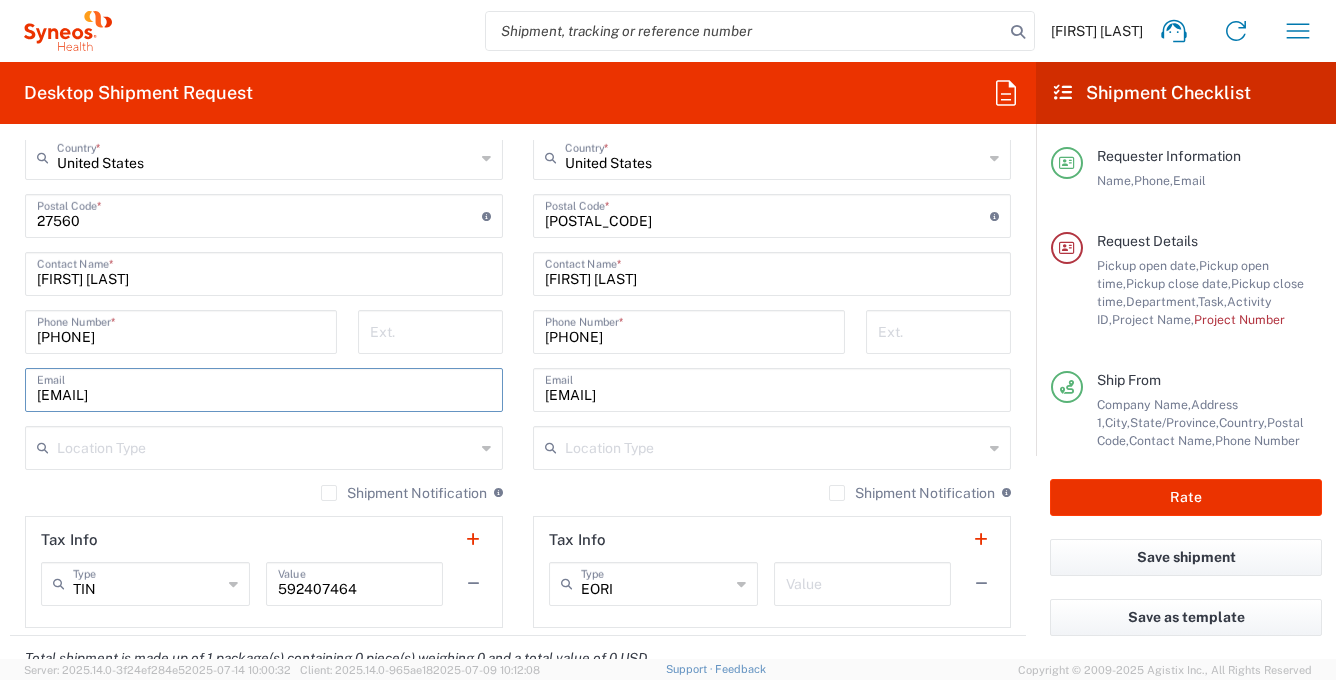 type on "[EMAIL]" 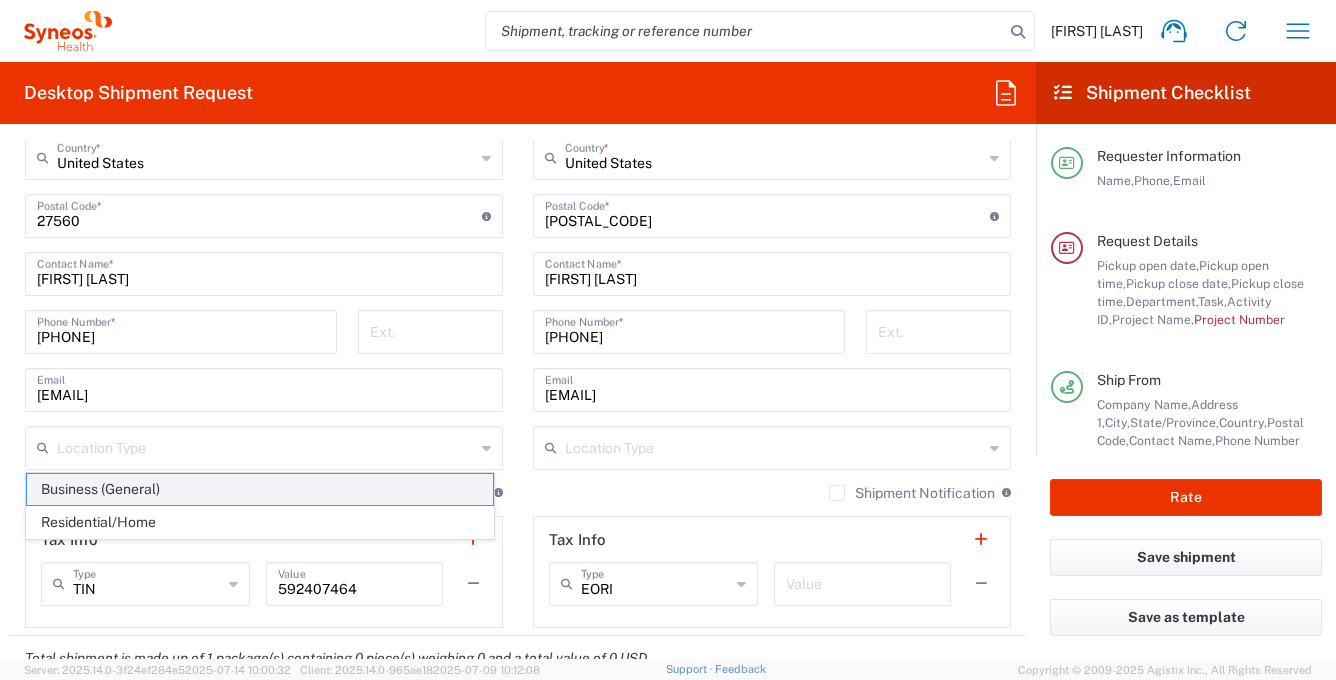 click on "Business (General)" 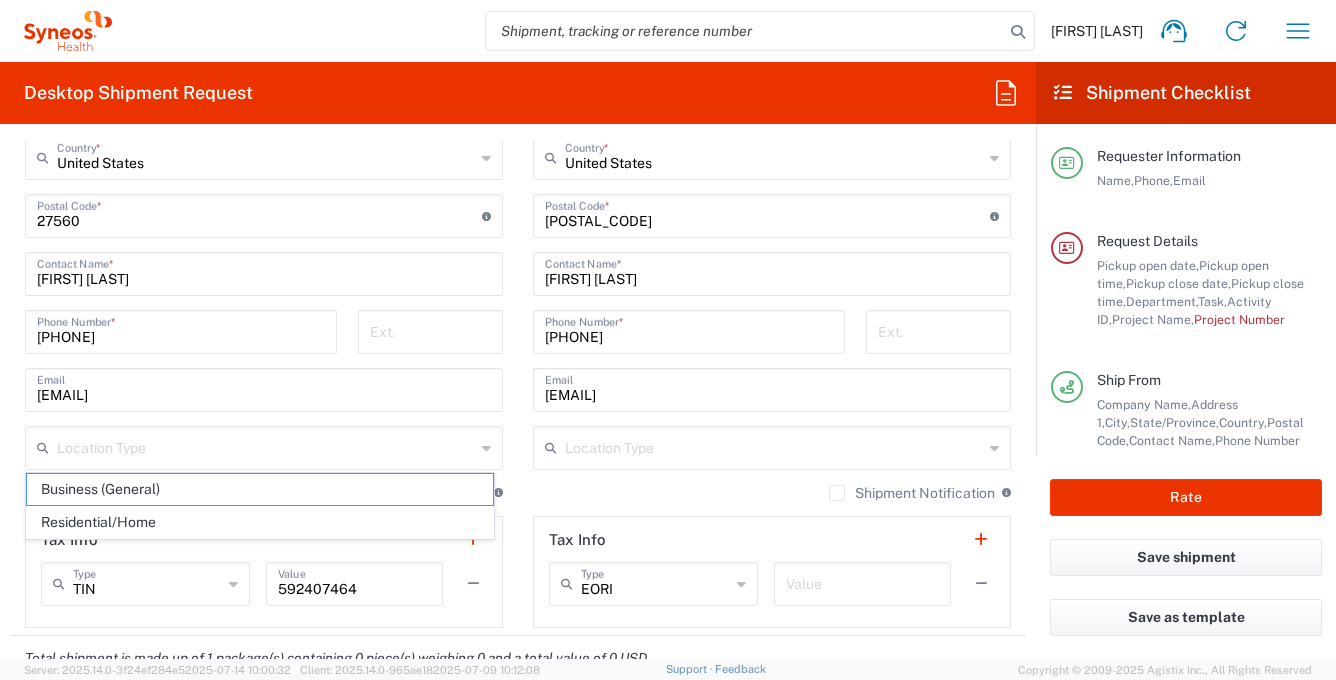 type on "Business (General)" 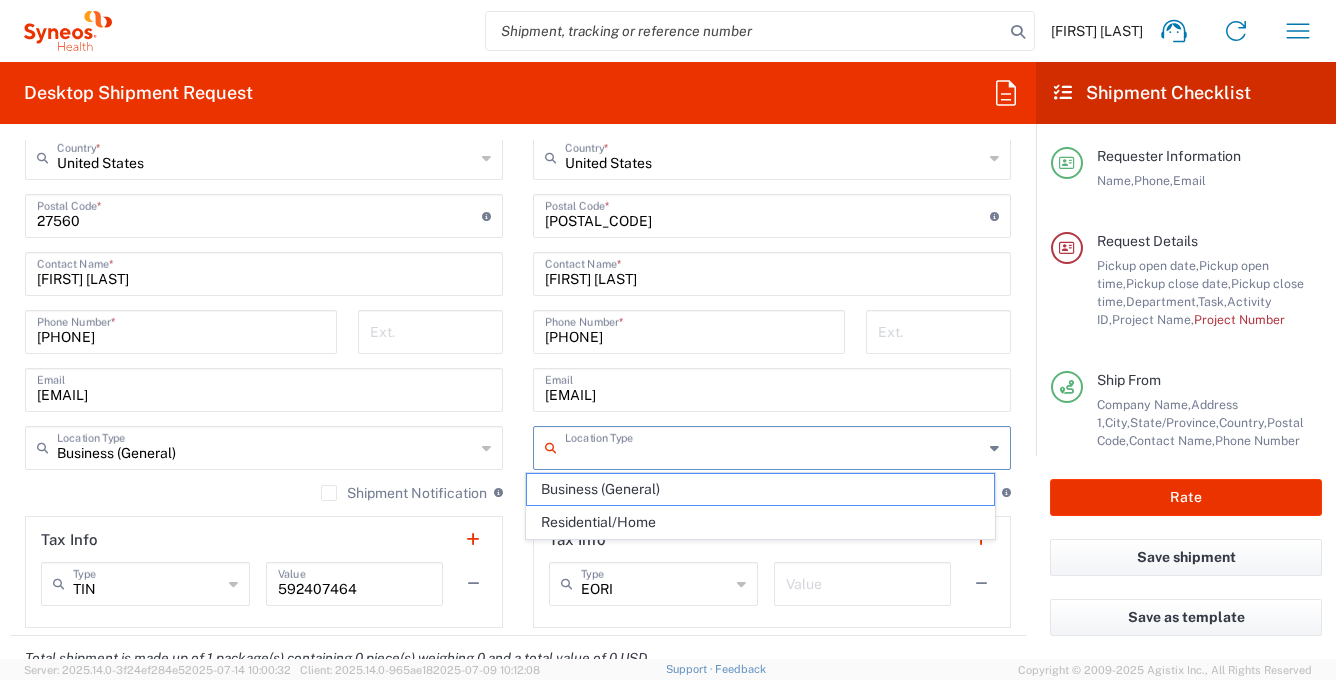 drag, startPoint x: 646, startPoint y: 437, endPoint x: 646, endPoint y: 451, distance: 14 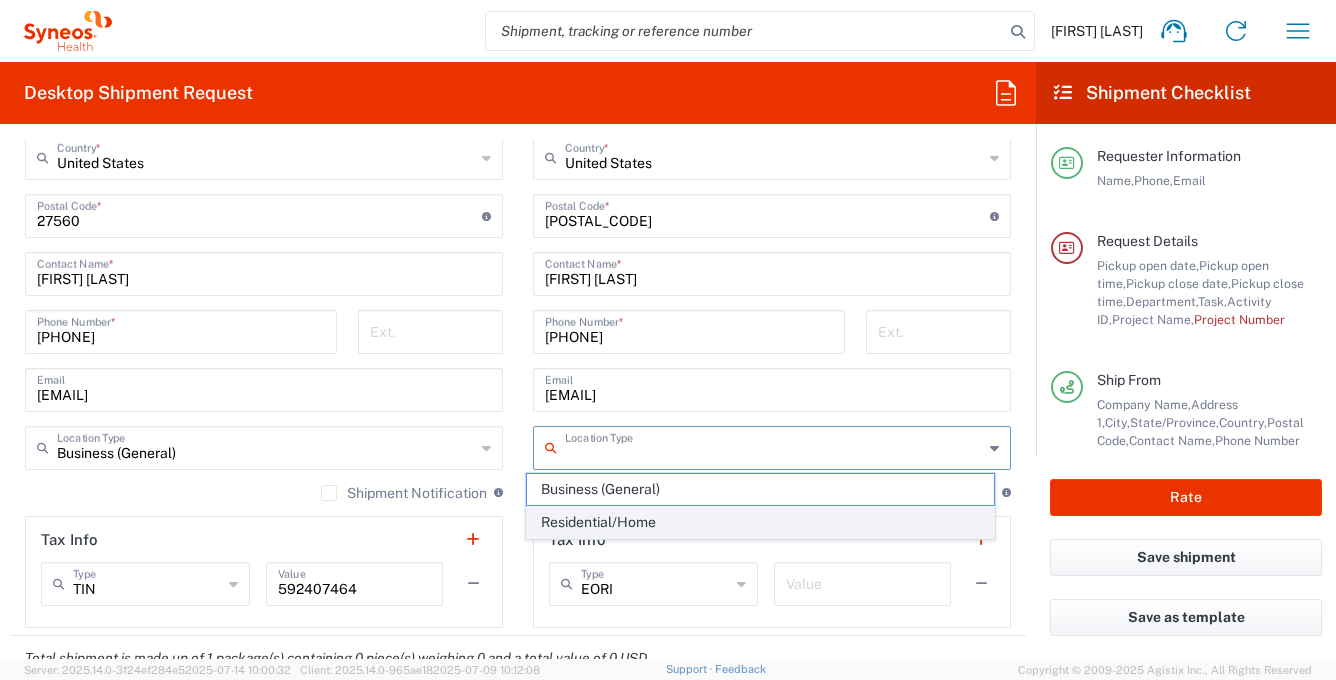 click on "Residential/Home" 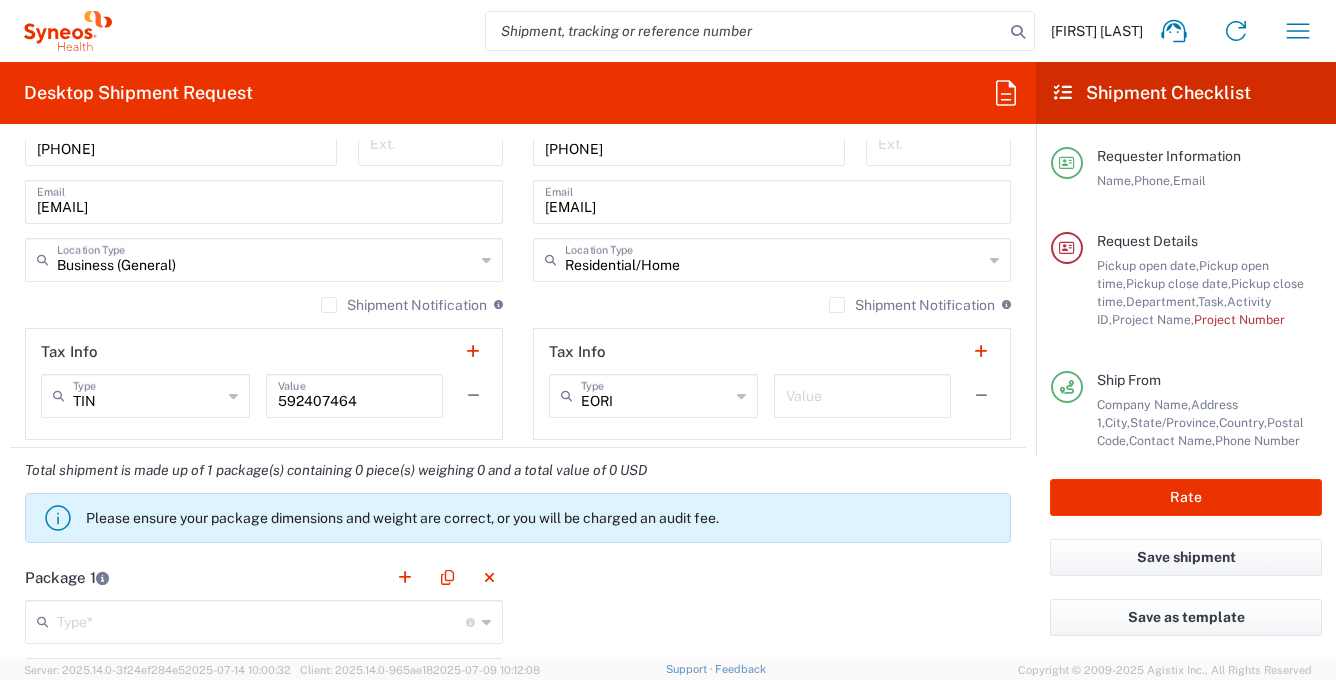 scroll, scrollTop: 1408, scrollLeft: 0, axis: vertical 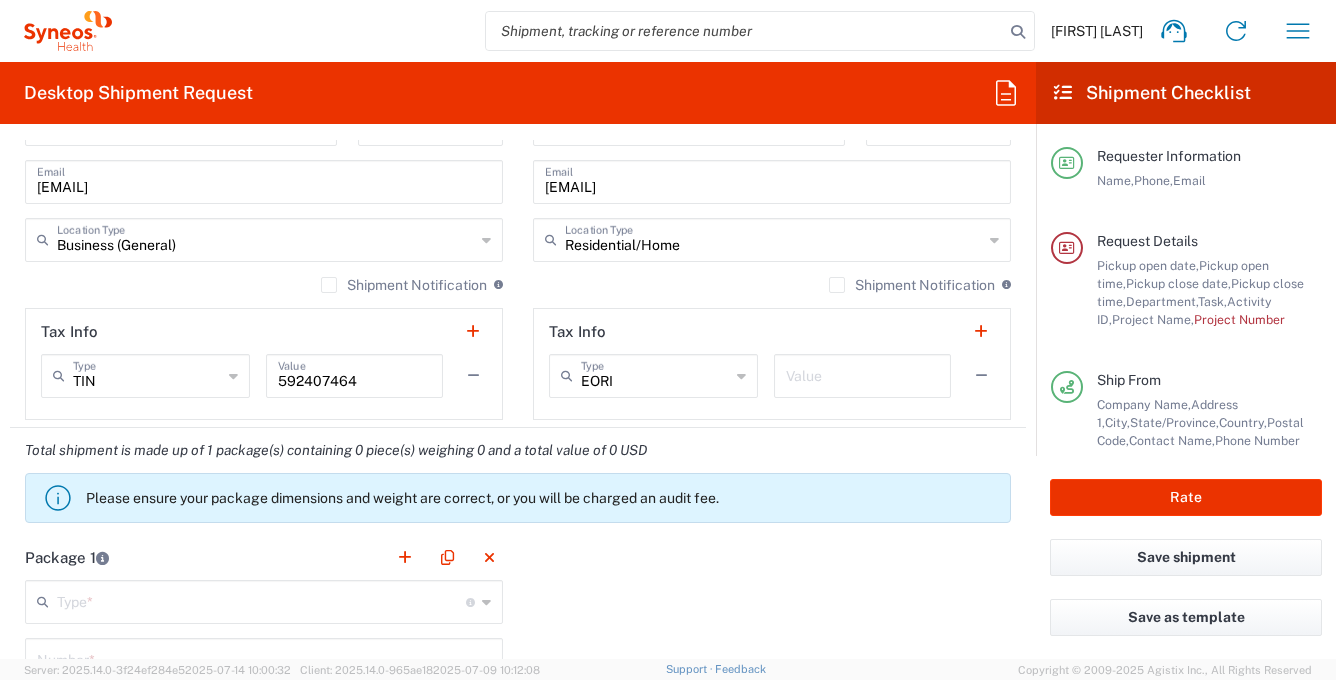 click on "Shipment Notification" 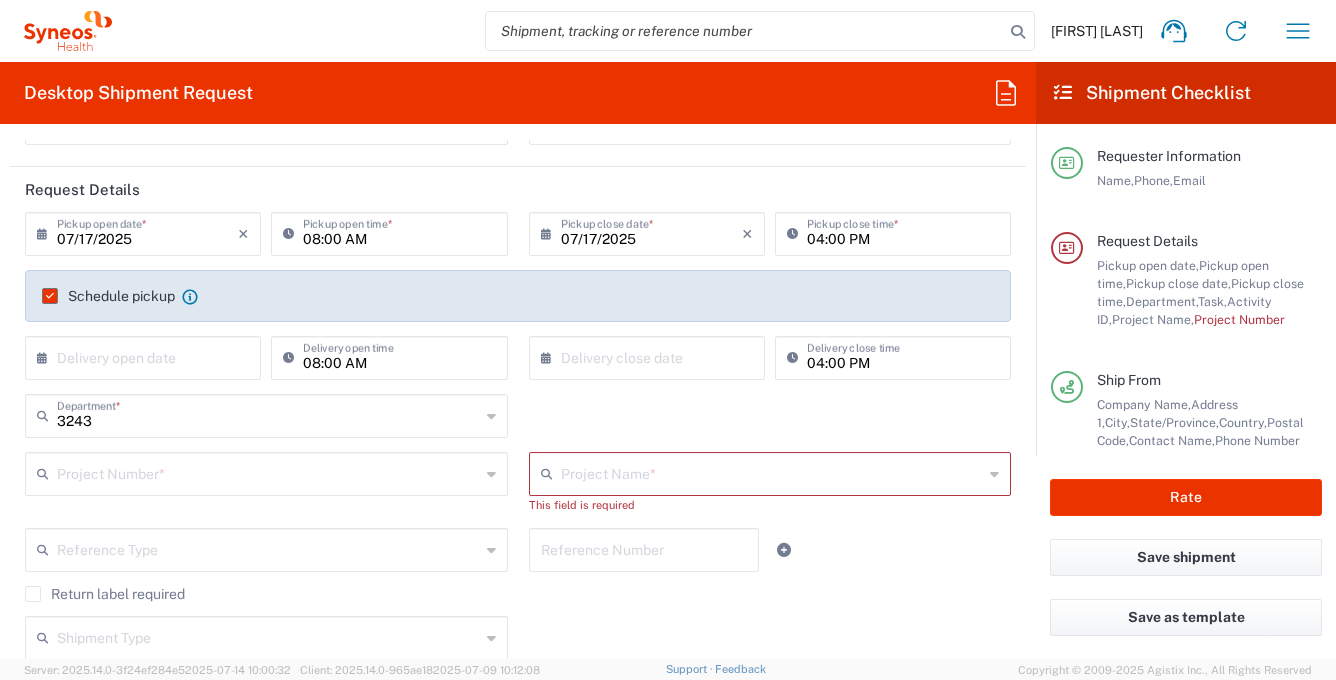 scroll, scrollTop: 300, scrollLeft: 0, axis: vertical 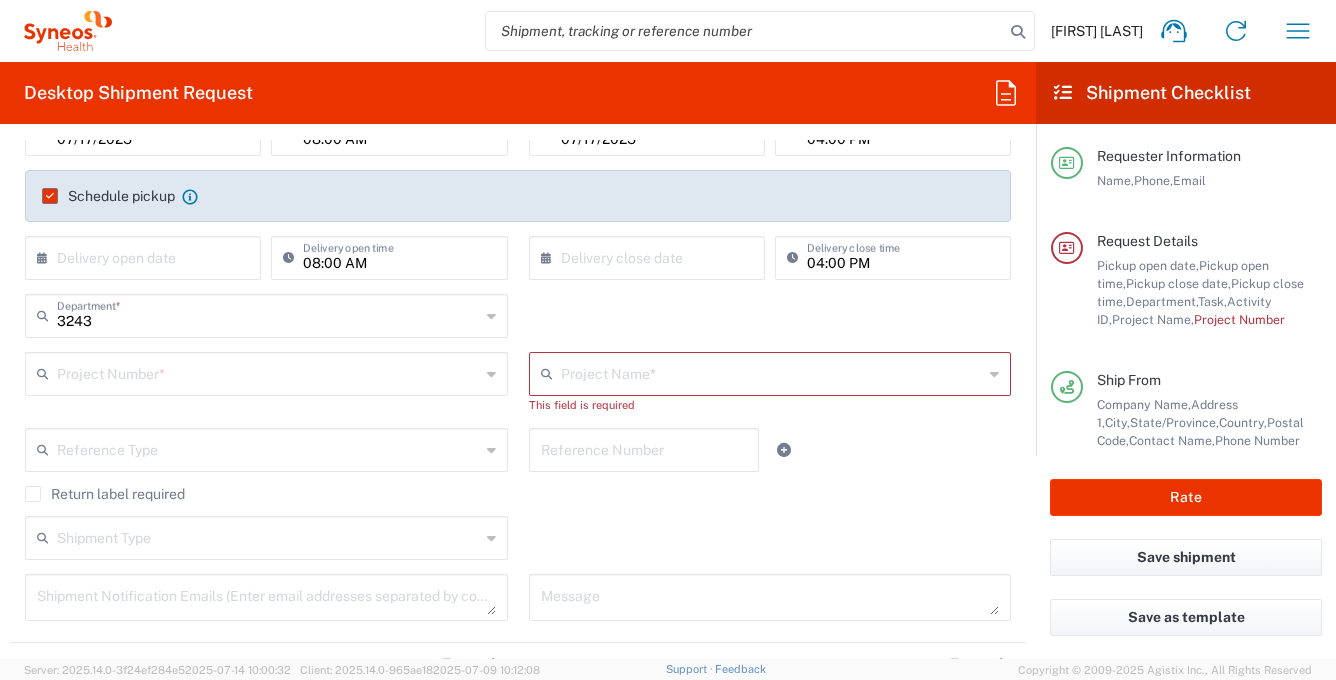 click 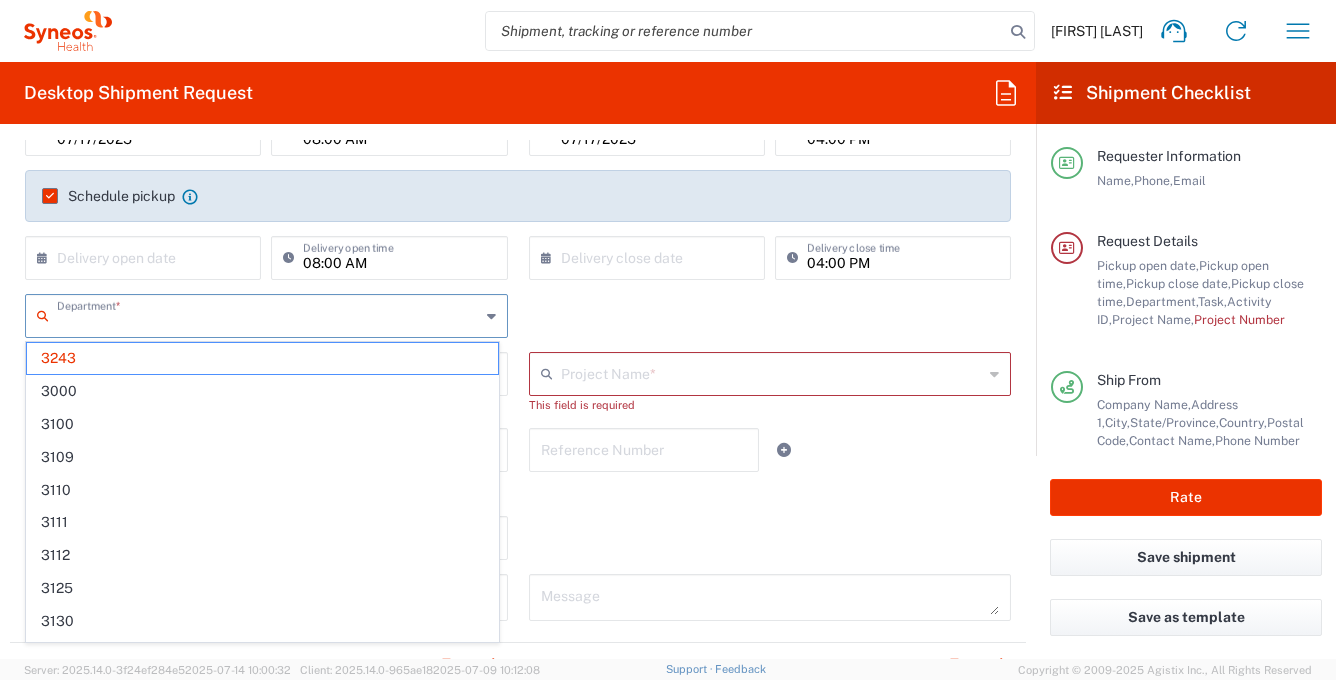click on "[DEPARTMENT] * [NUMBERS]" 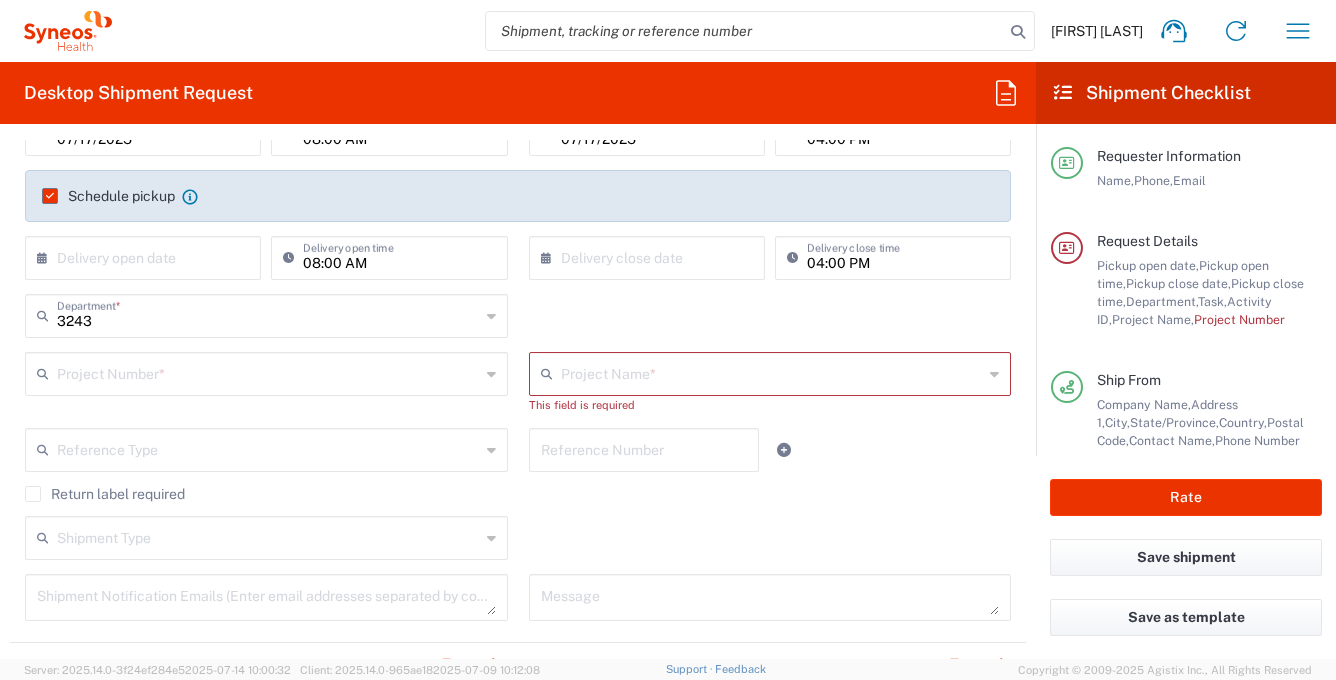 click on "Reference Type  Account Type Activity ID Airline Appointment Number ASN Batch Request # Bill Of Lading Bin Booking Number Booking Request ID Cancel Pickup Location CBP Entry No Claim Container Number Customer Ref Delivery Number Department Document No Expenditure Export Reference Flight Number General GL Code House Airway Bill Internal Requisition Invoice Number ITN No Job Number License Lloyd's Code Lot Number Master Airway Bill Master Tracking Number Material Requisition Order Number Organization Packing Slip Pickup Number Pickup Request PO Line Item No PRO # Problem File Number Project Project Number Protocol Number Purchase Order Quote Number Release Number RMA Route Sales Order Seal Number Serial No Shipment Id Number Shipment Line No Study Number Task Tender ID VAT Number Vessel Name VIN Voyage Number Waybill Number Work Order  Reference Number" 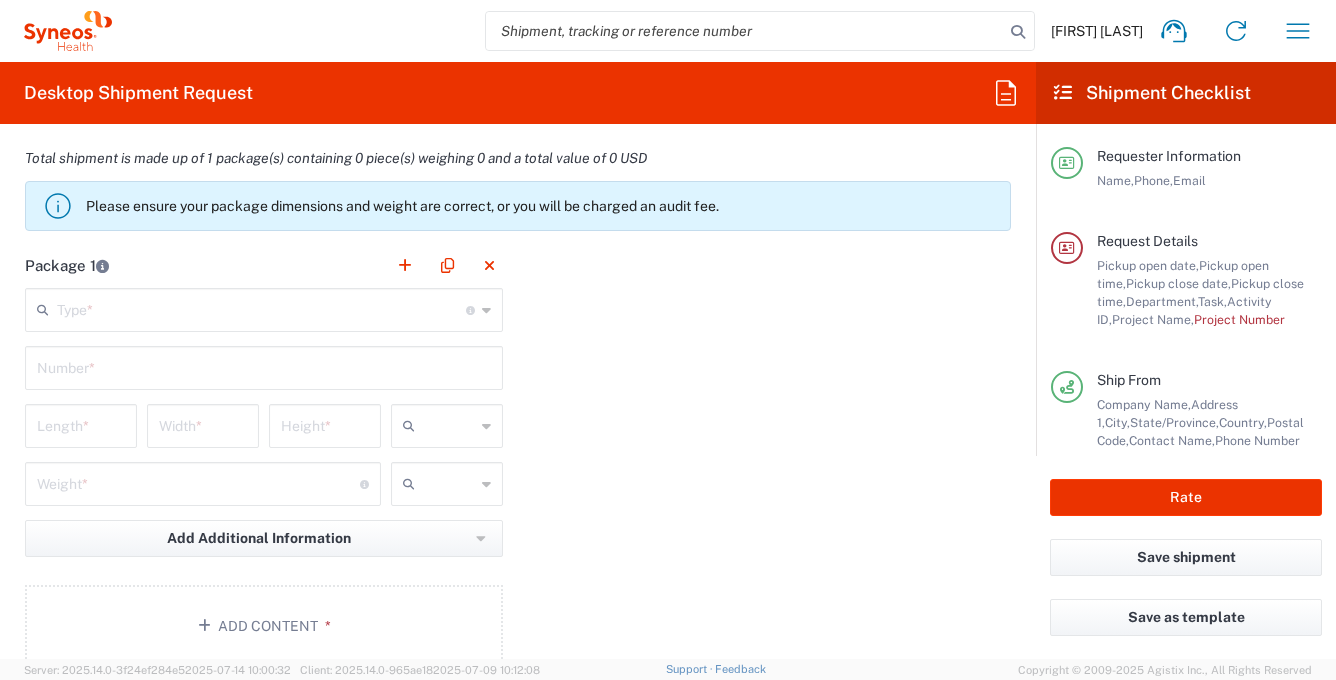 scroll, scrollTop: 1800, scrollLeft: 0, axis: vertical 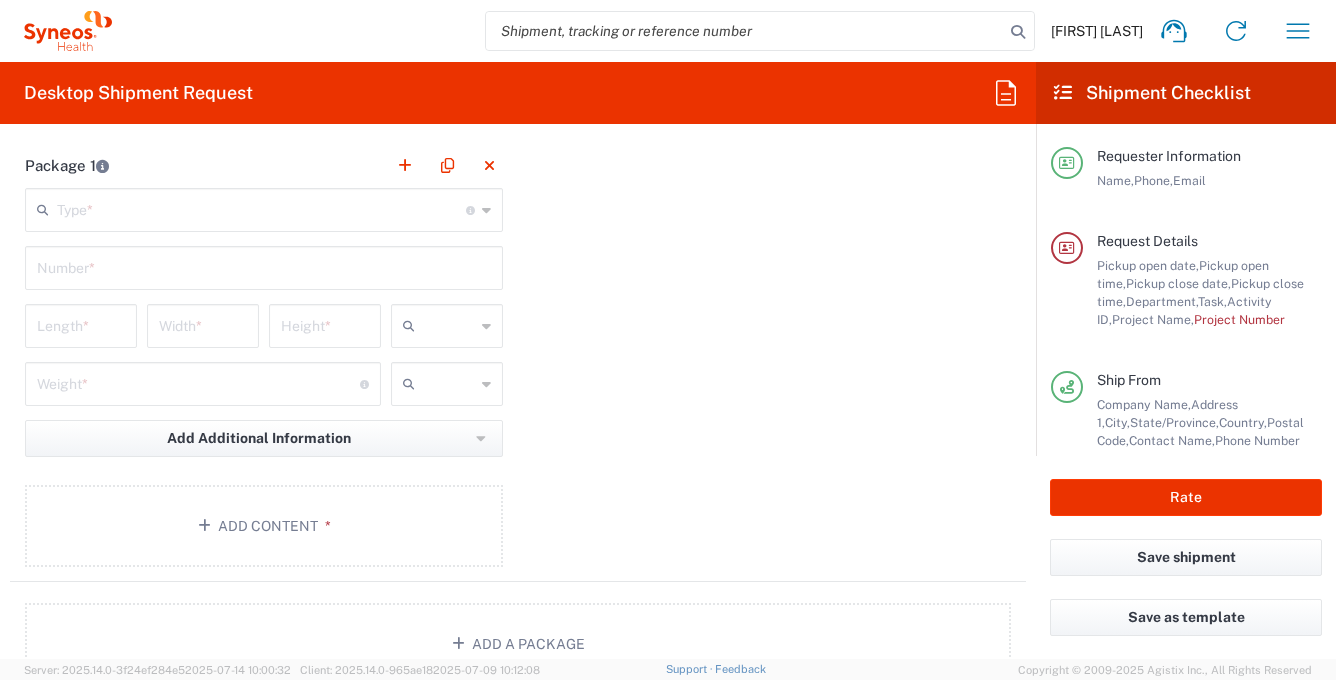 click 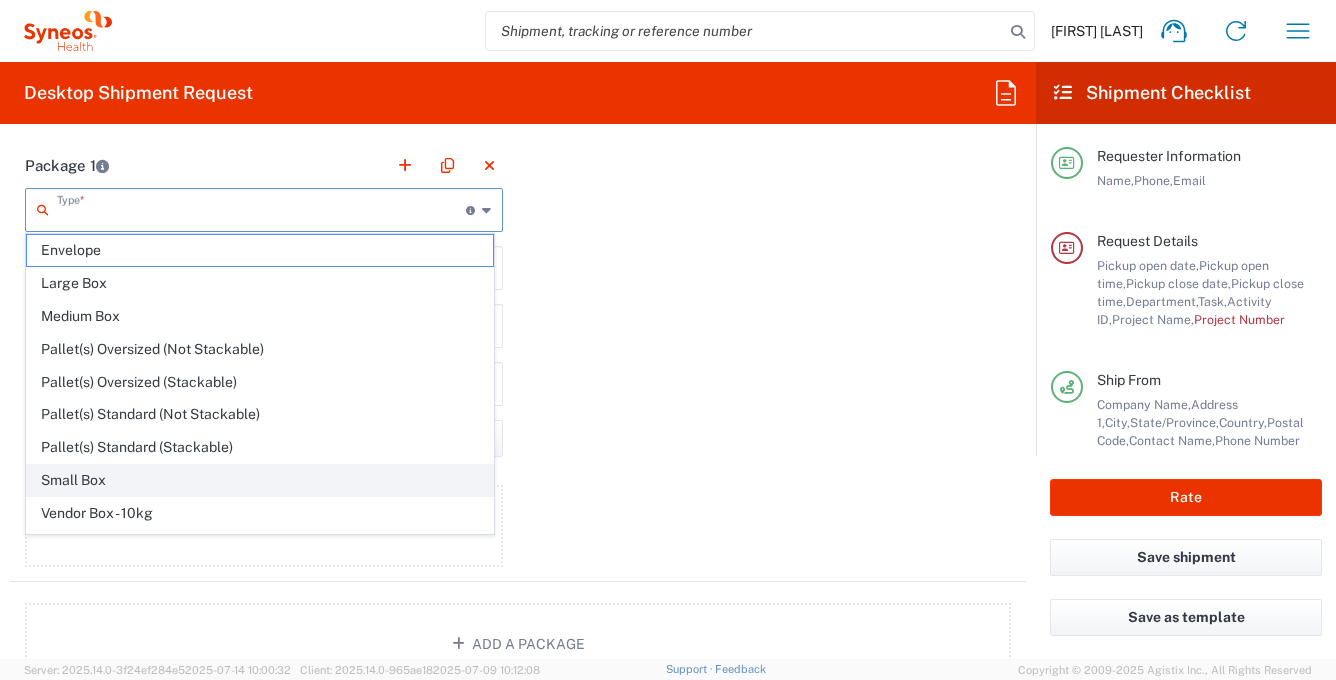 click on "Small Box" 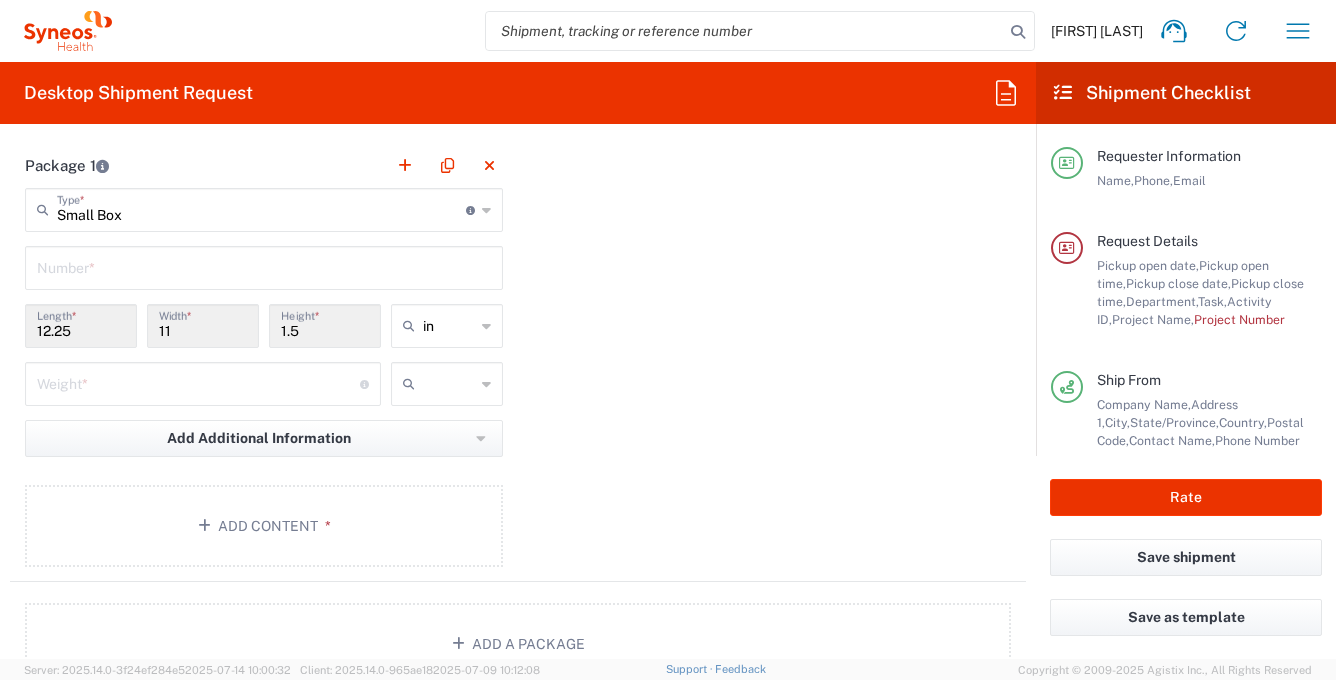 click at bounding box center [264, 266] 